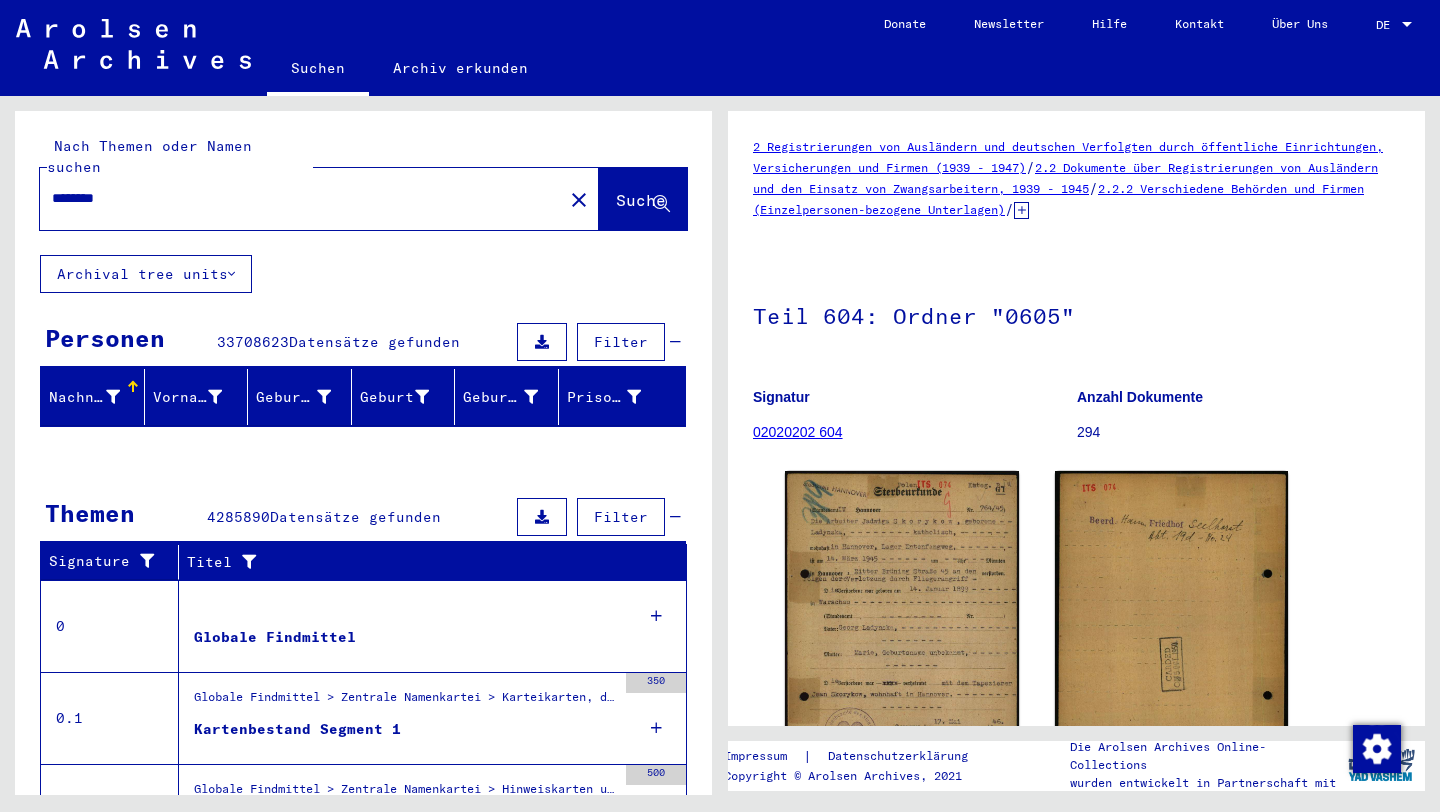 scroll, scrollTop: 0, scrollLeft: 0, axis: both 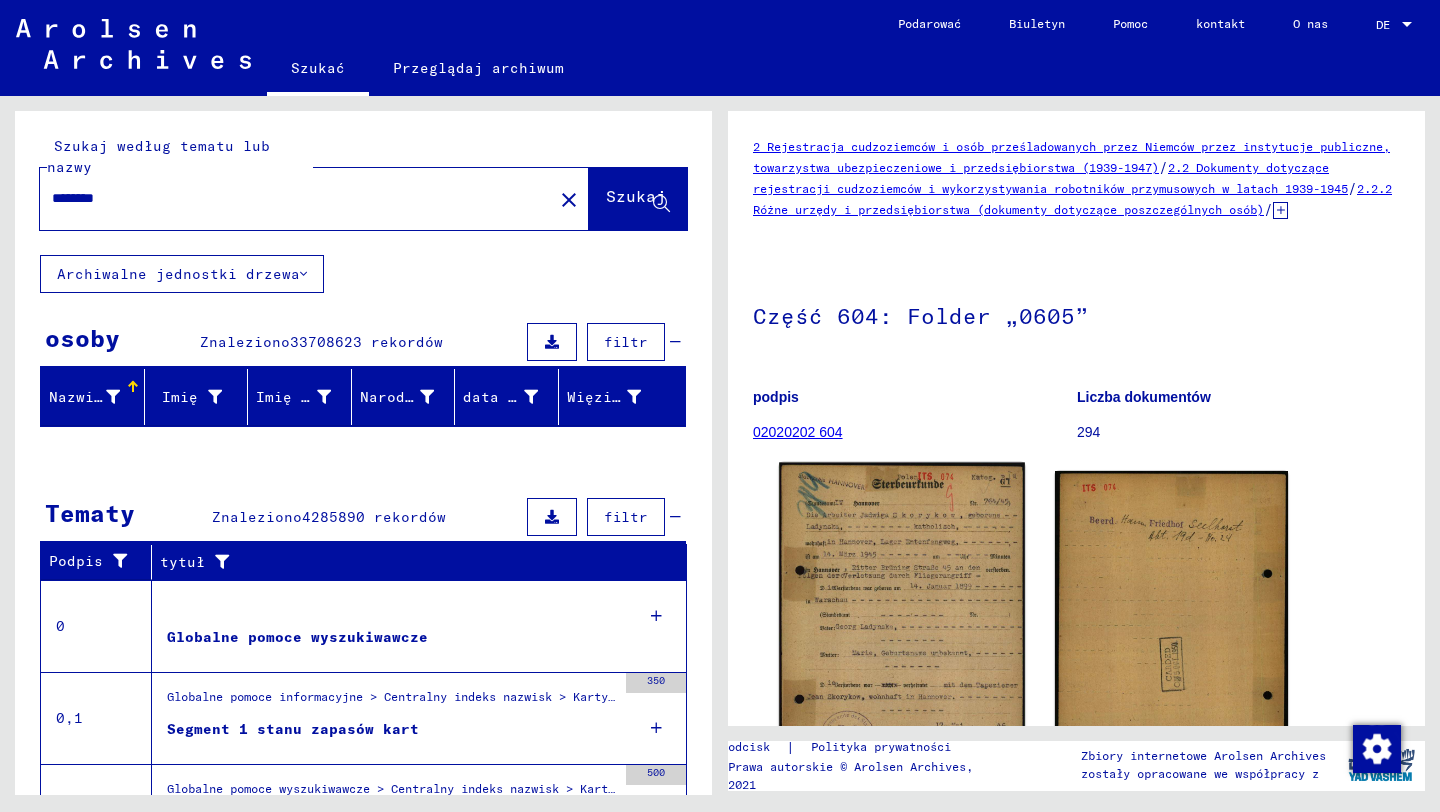 click 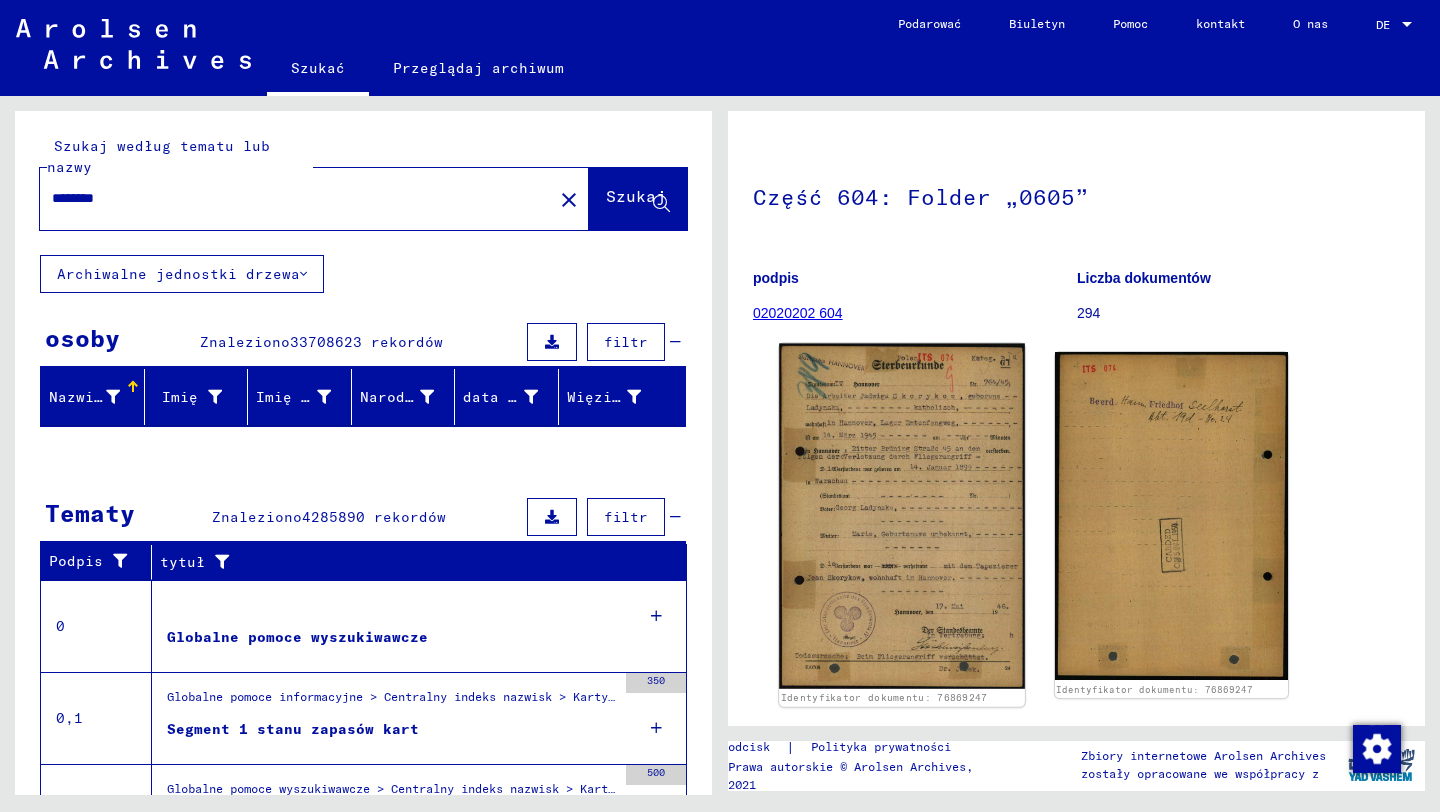 scroll, scrollTop: 0, scrollLeft: 0, axis: both 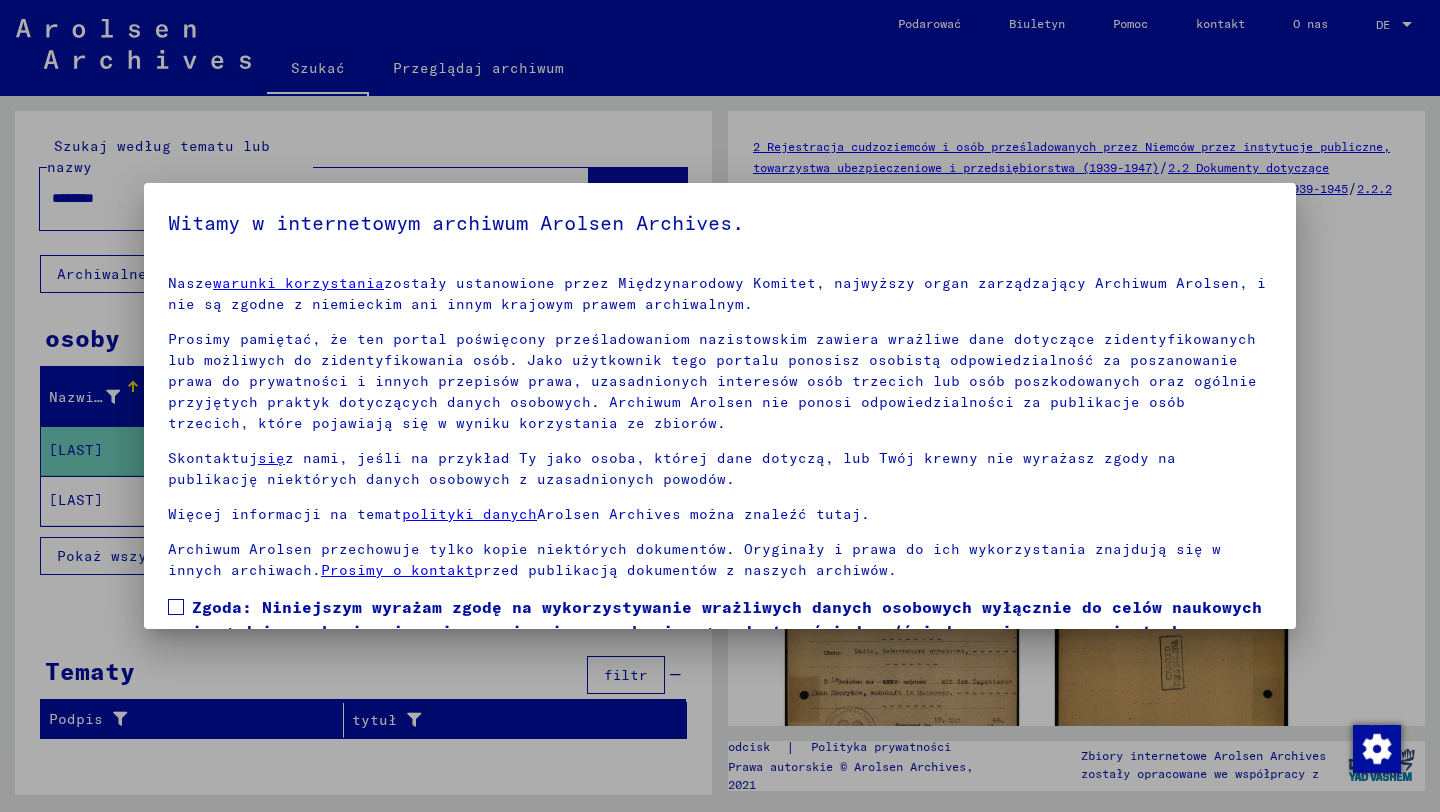 click at bounding box center (176, 607) 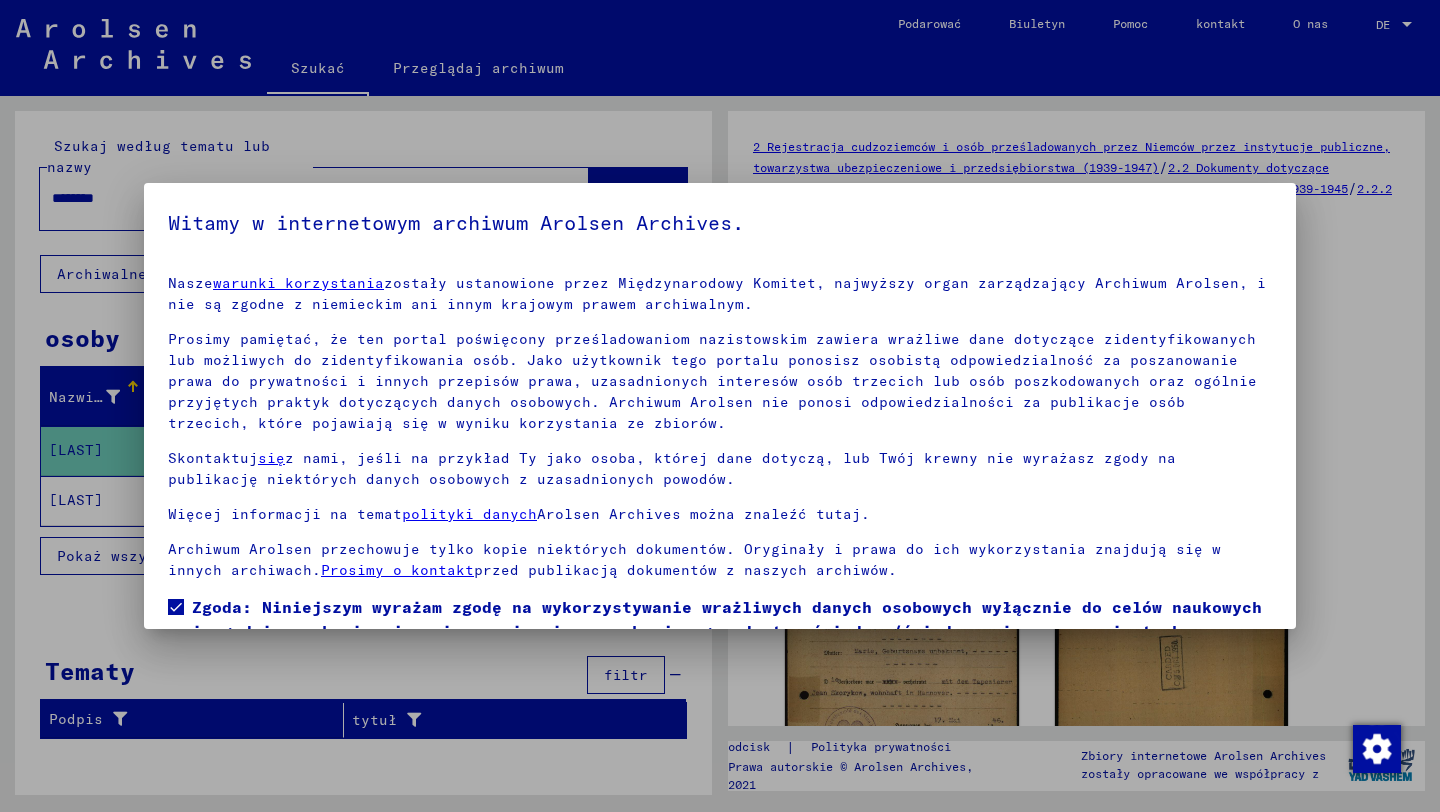 scroll, scrollTop: 109, scrollLeft: 0, axis: vertical 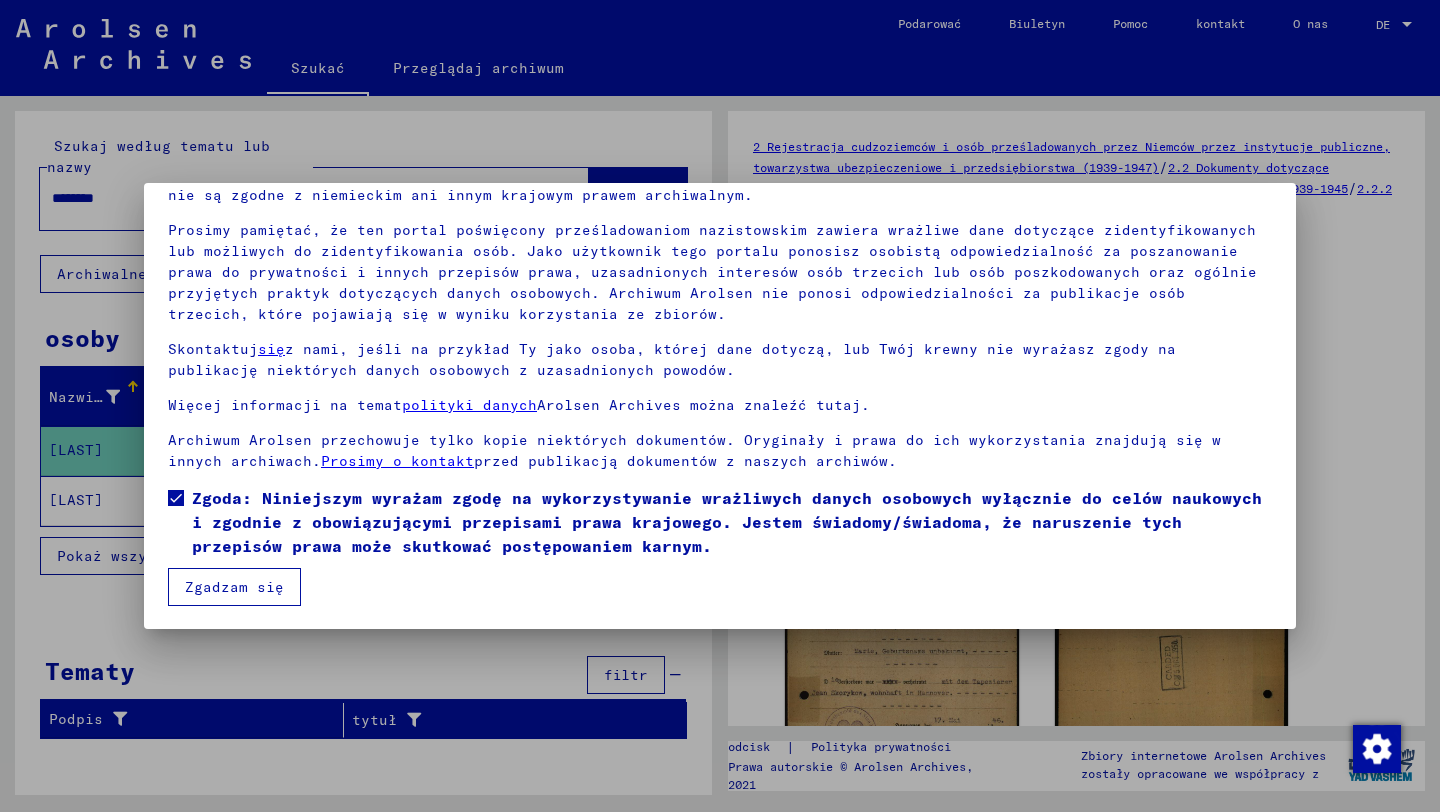click on "Zgadzam się" at bounding box center [234, 587] 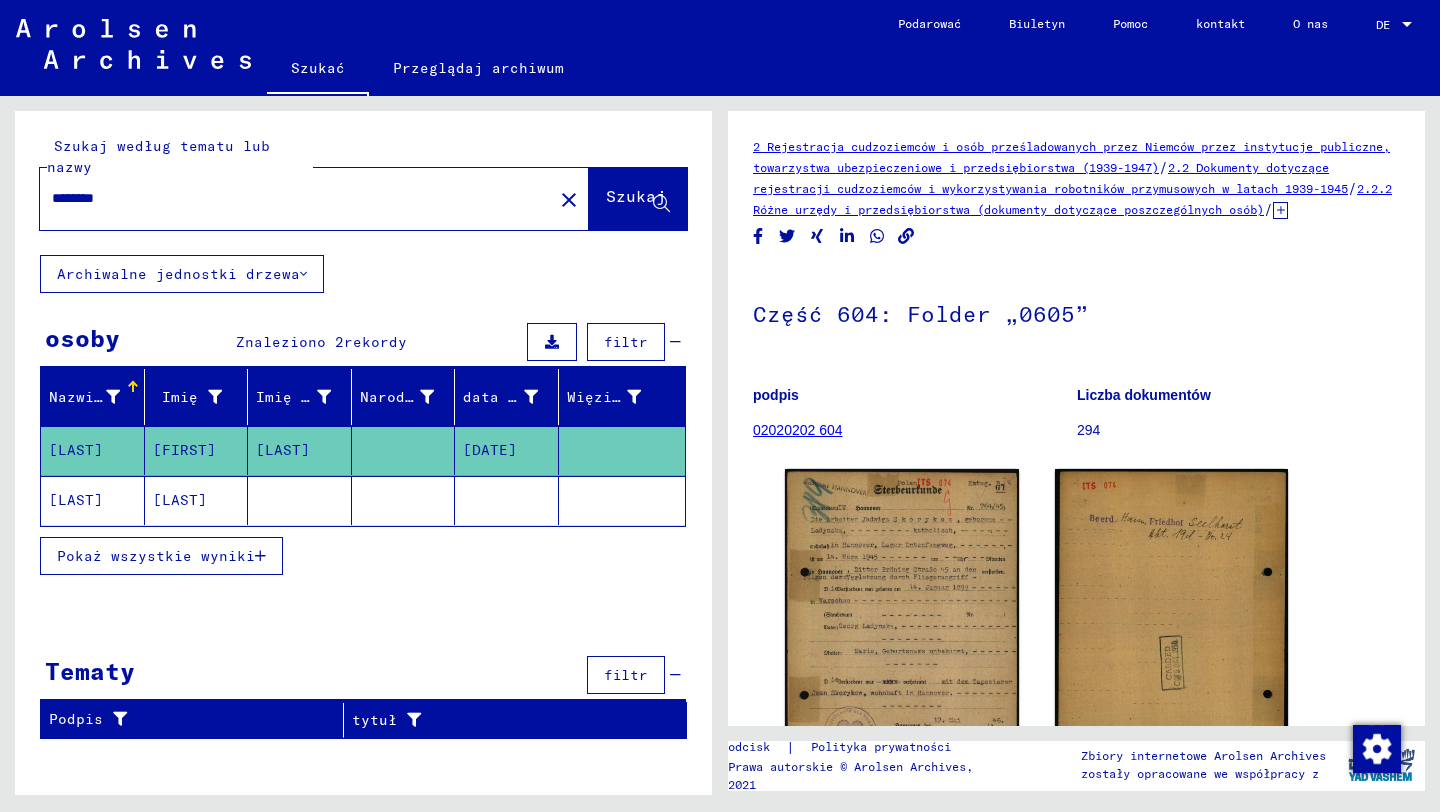 click on "[LAST]" 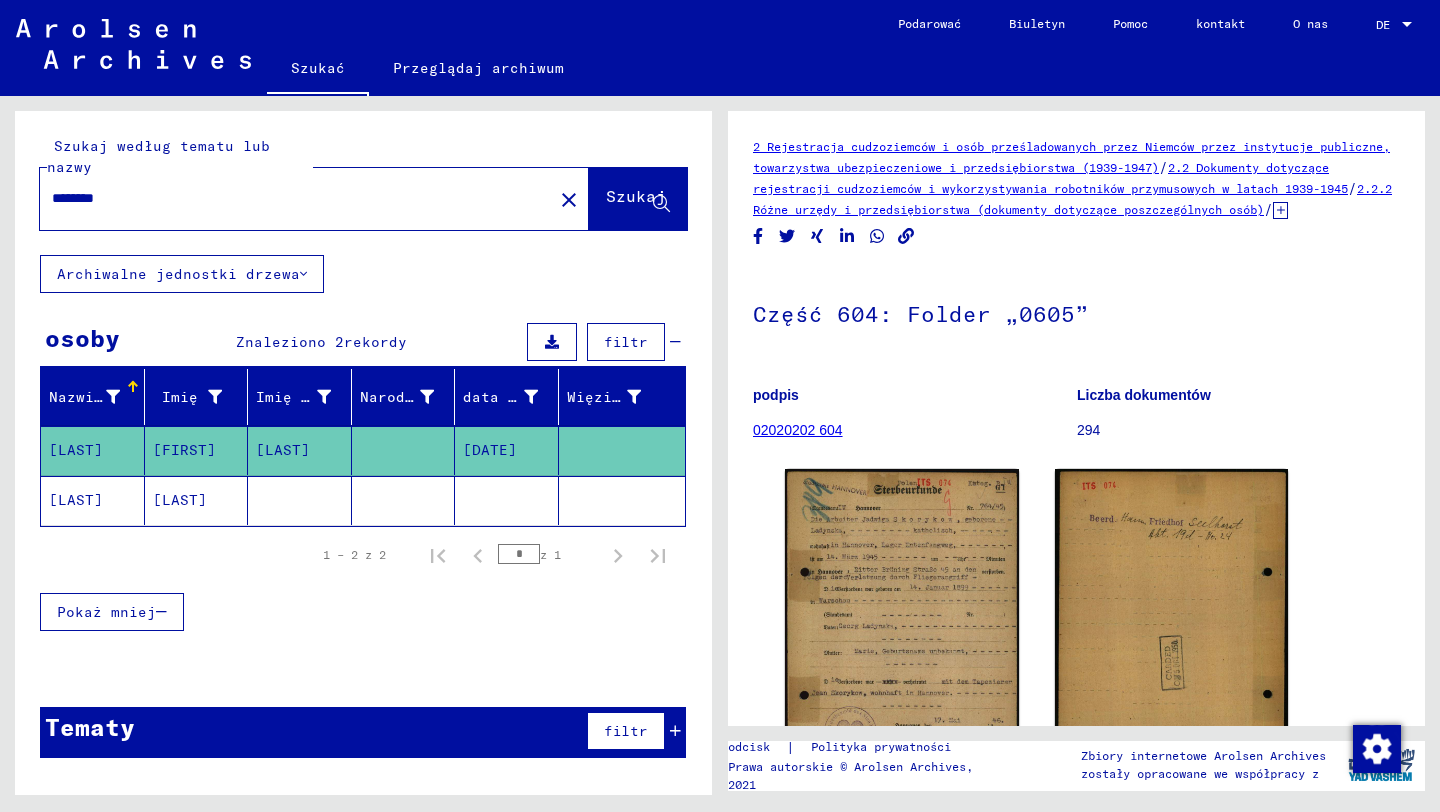 click on "[LAST]" 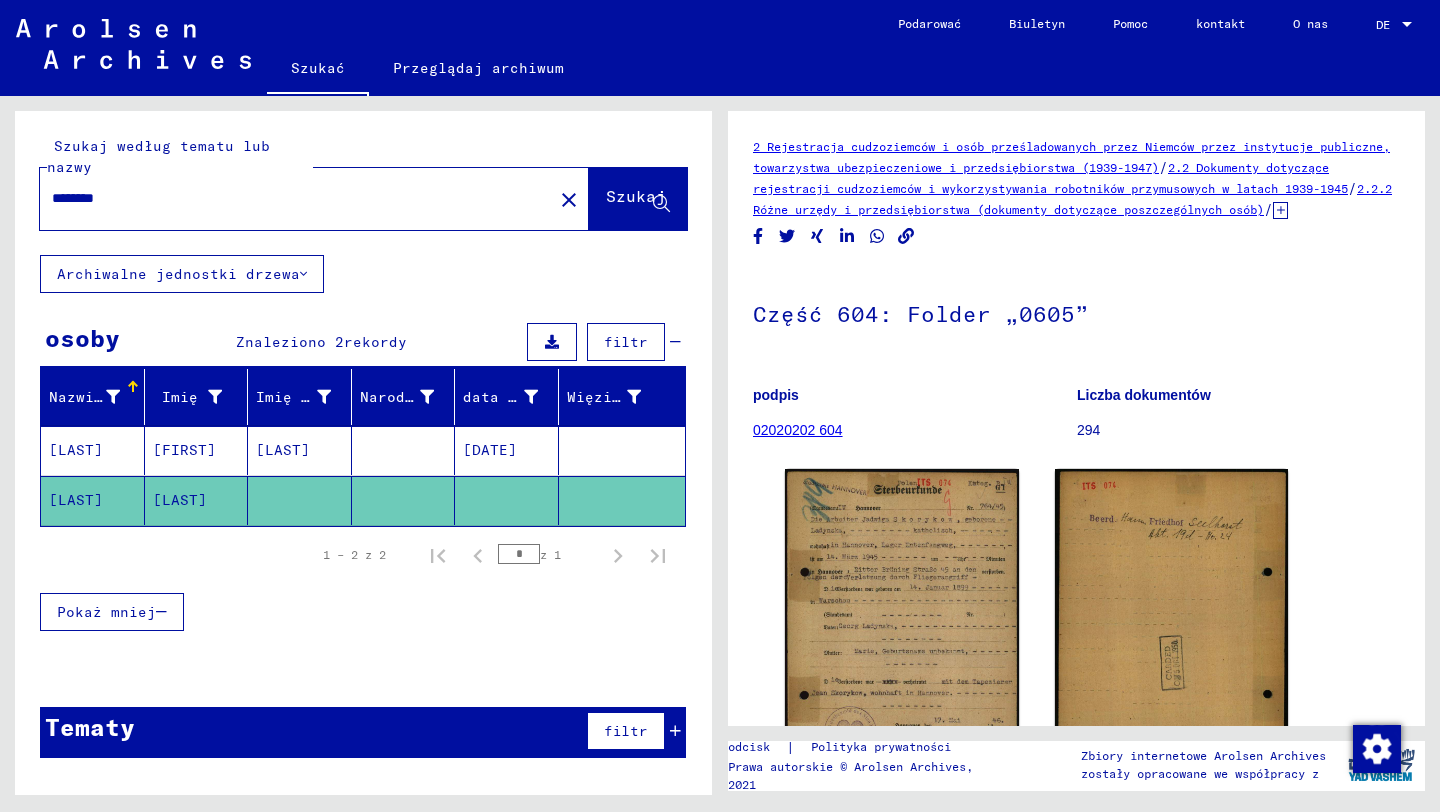 click on "[LAST]" 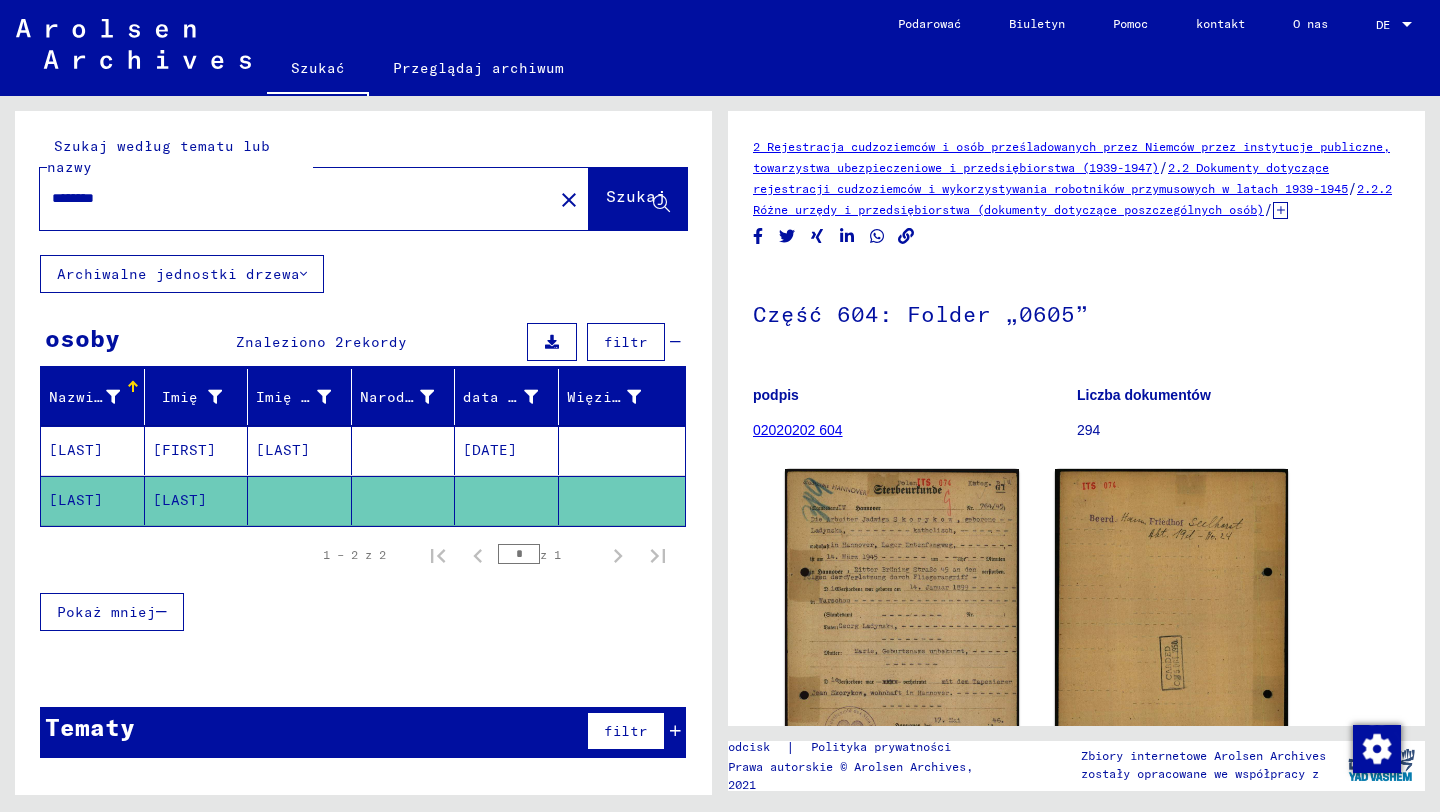 click on "[LAST]" 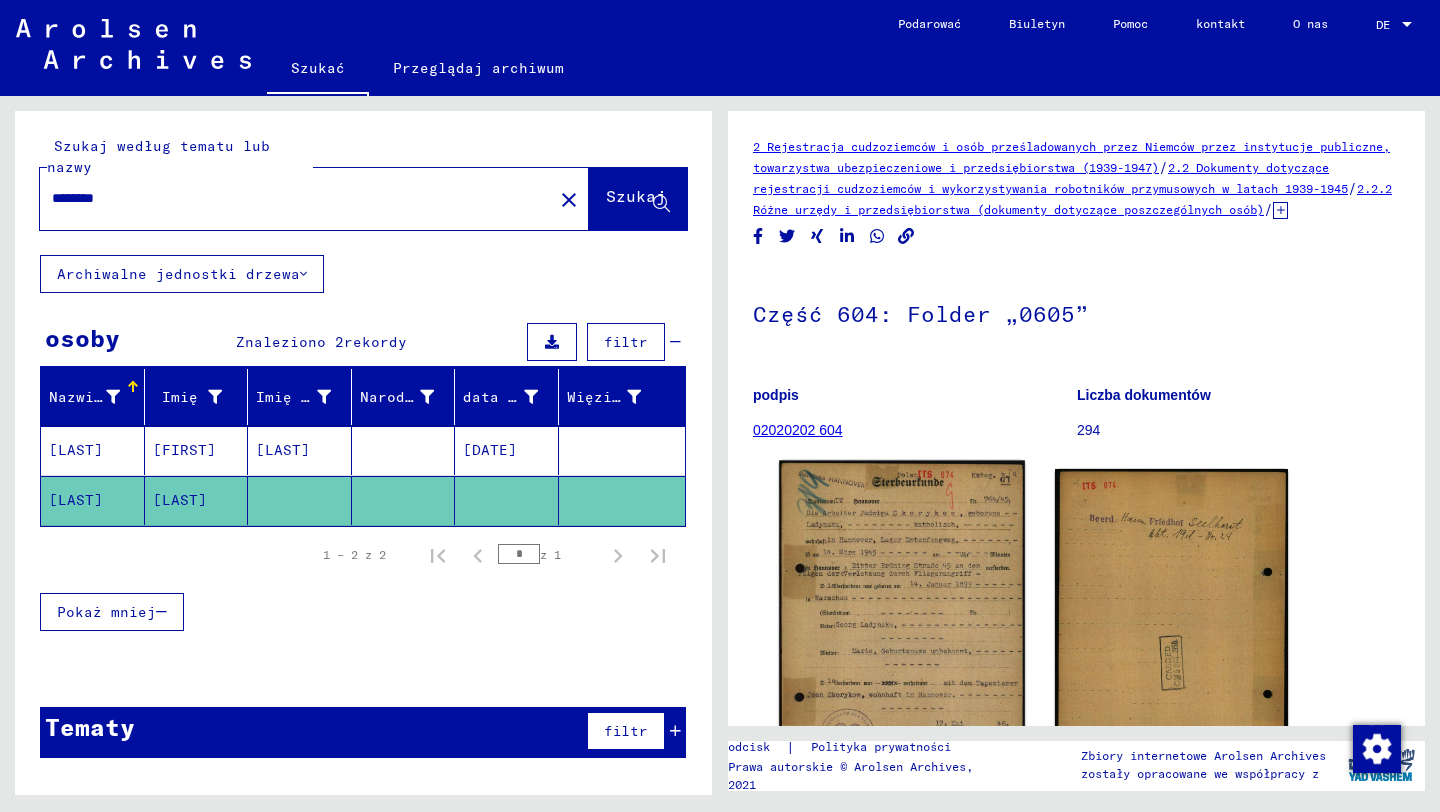 click 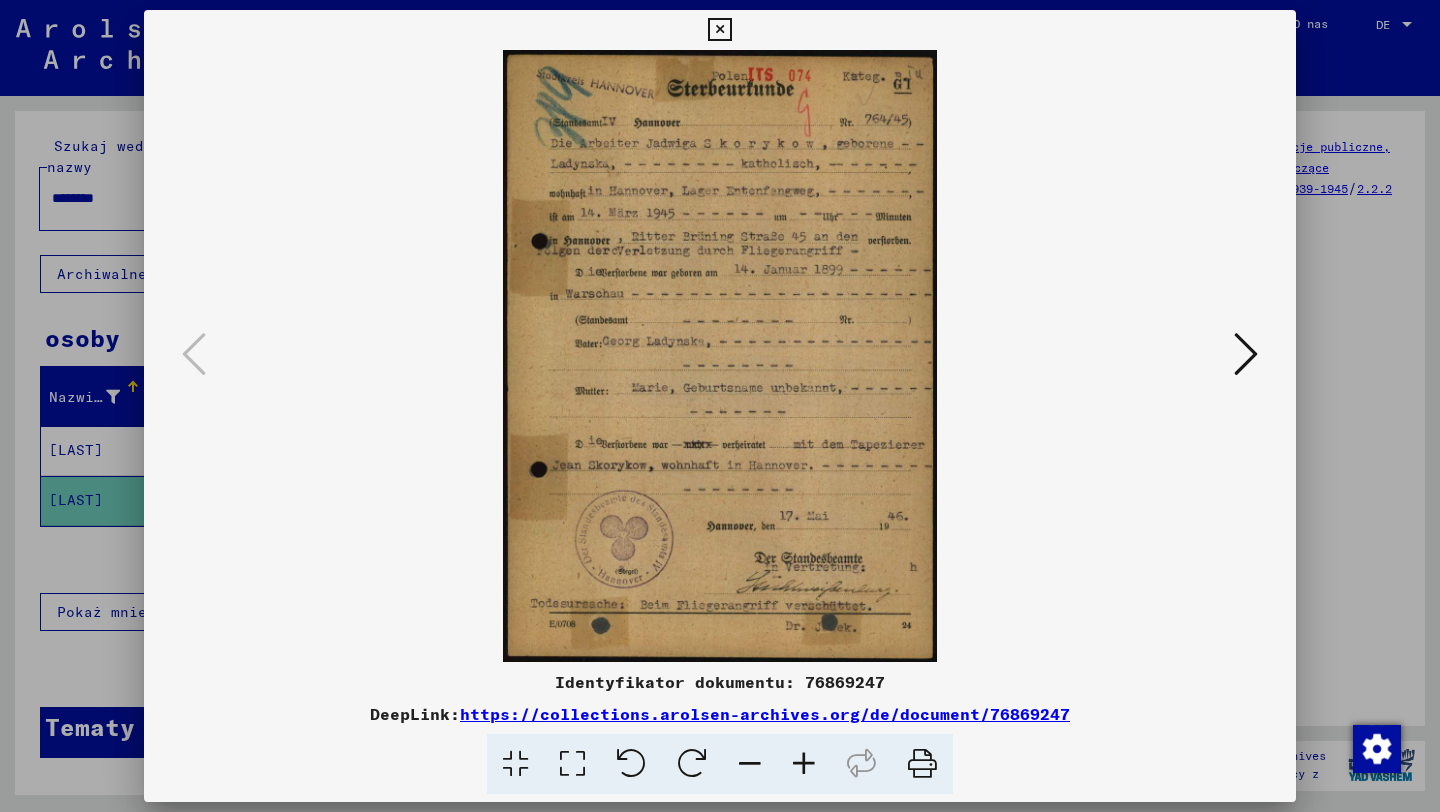 type 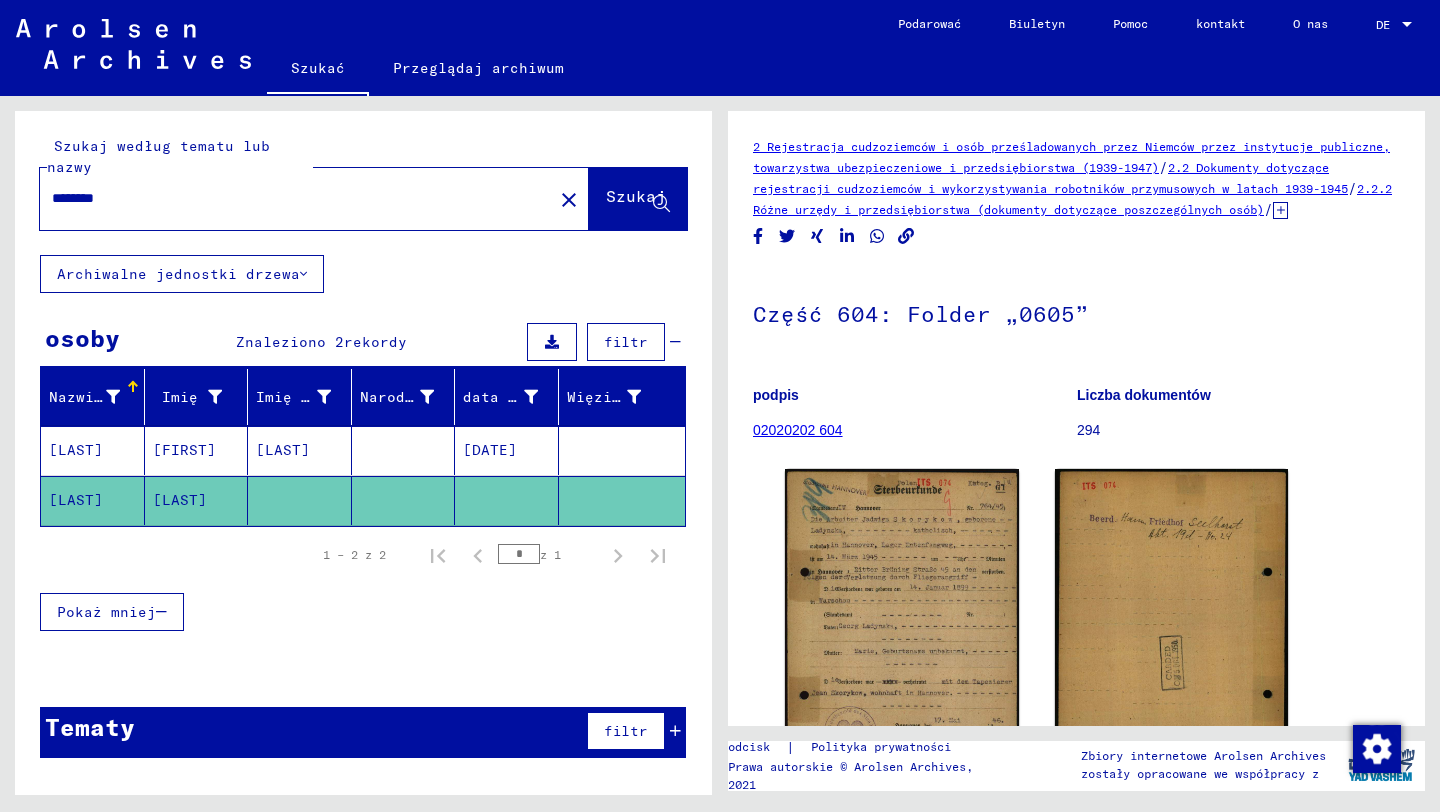 click on "********" at bounding box center [296, 198] 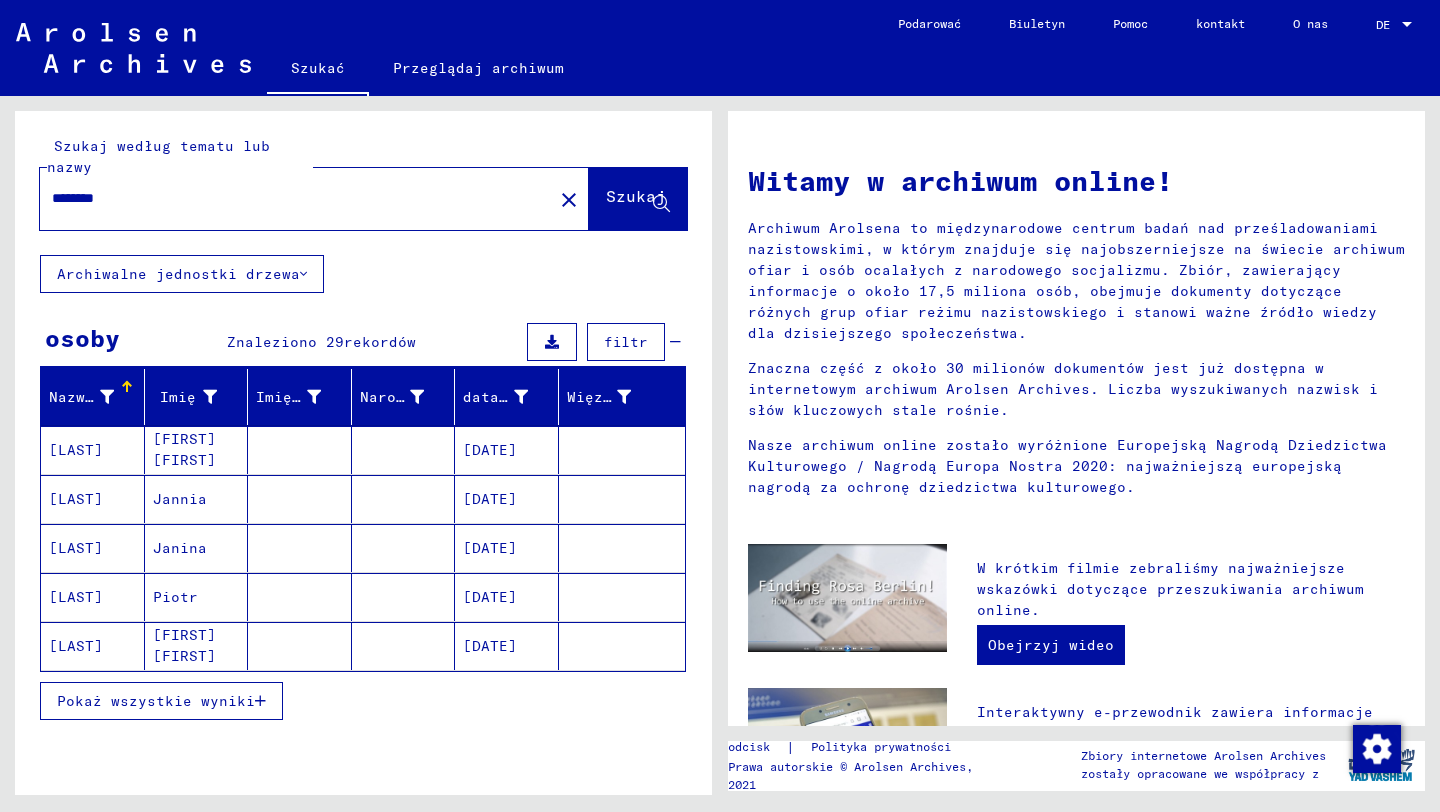 click on "Piotr" at bounding box center (184, 645) 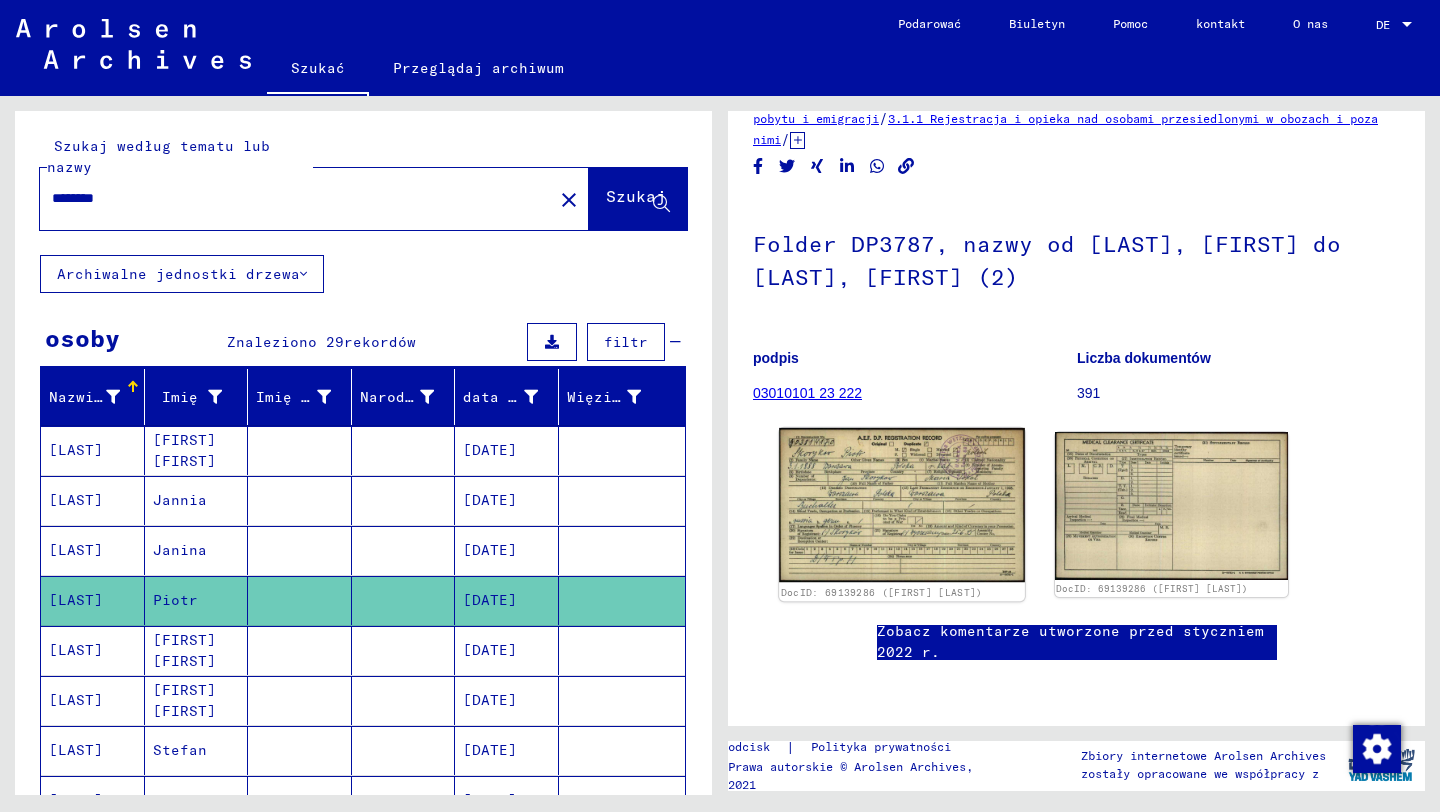 scroll, scrollTop: 55, scrollLeft: 0, axis: vertical 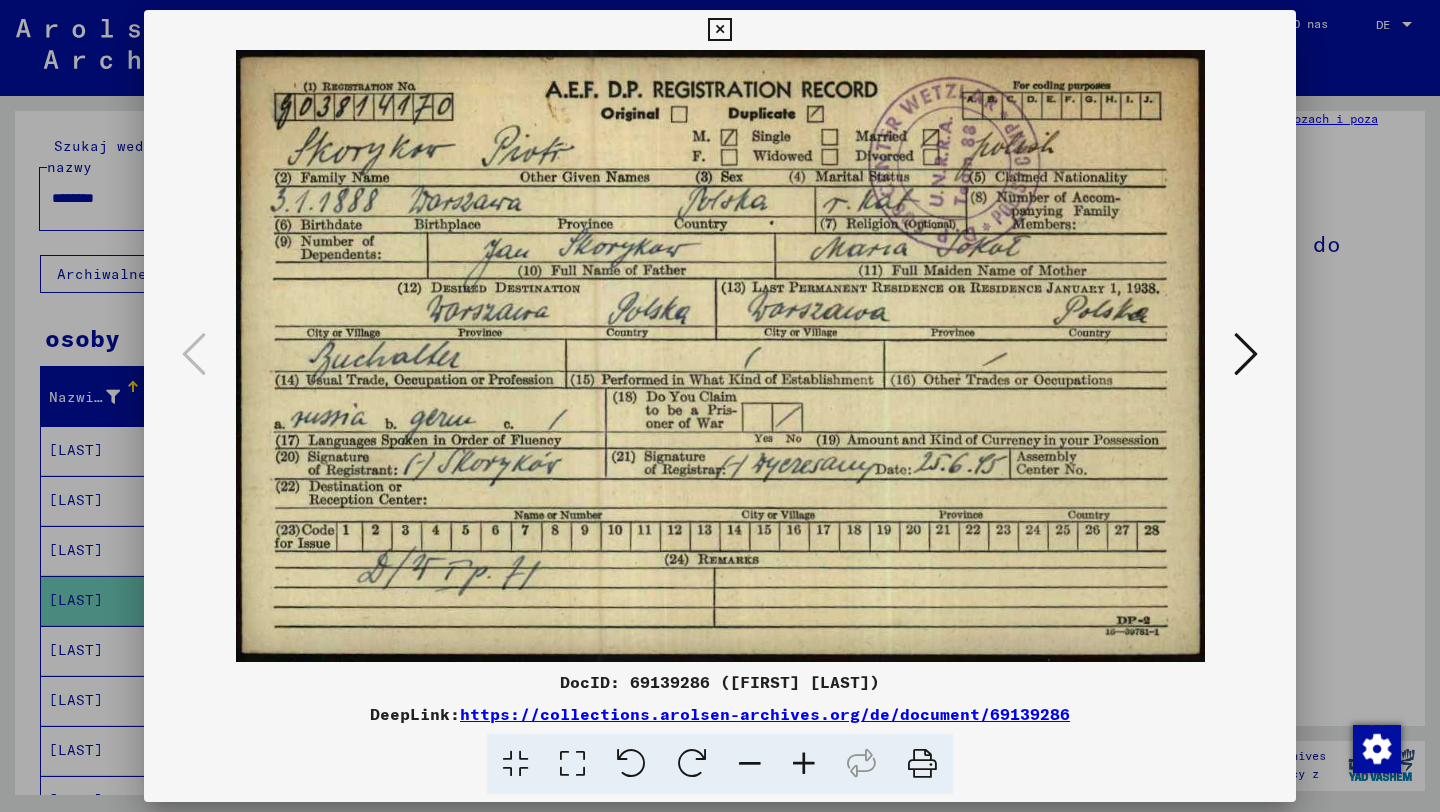 type 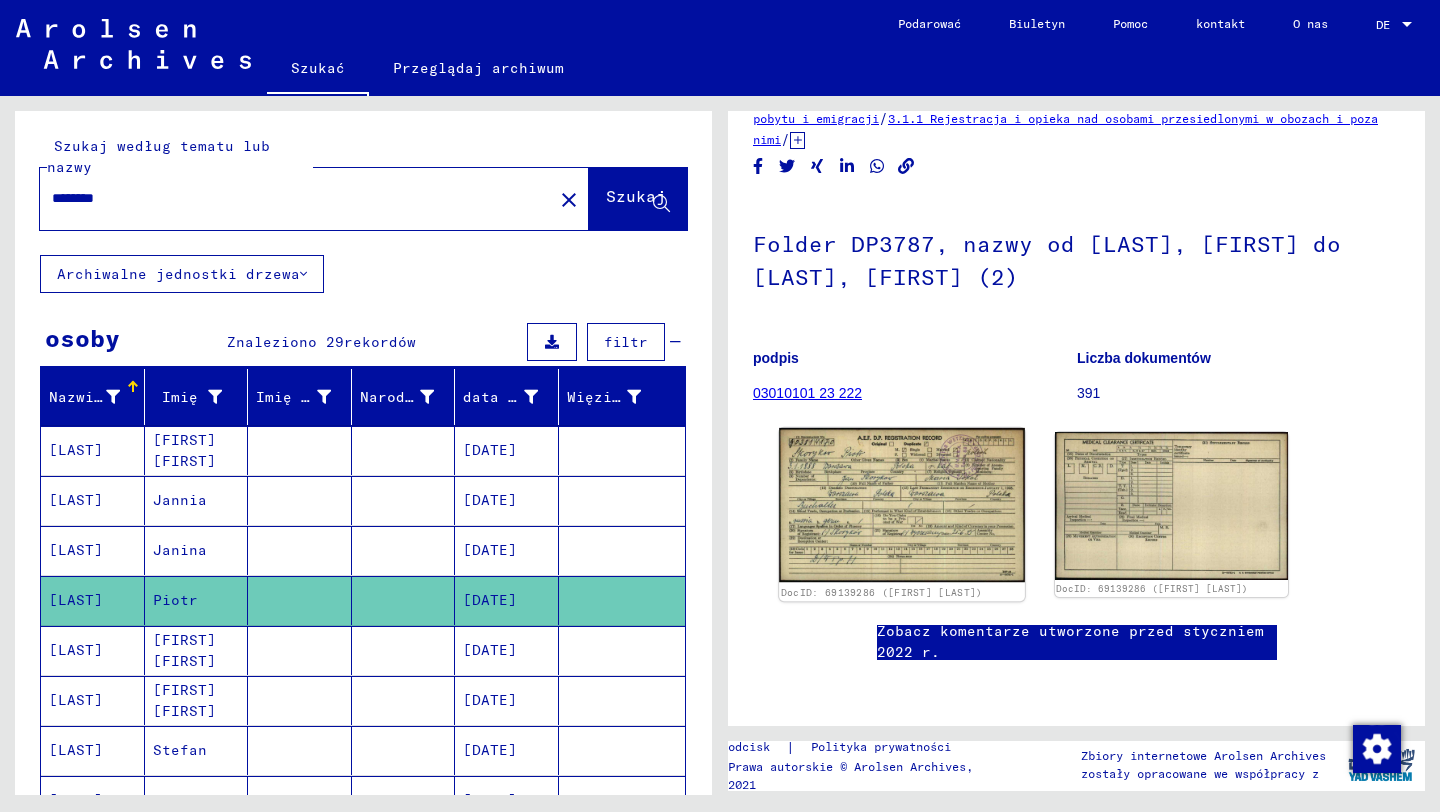 click 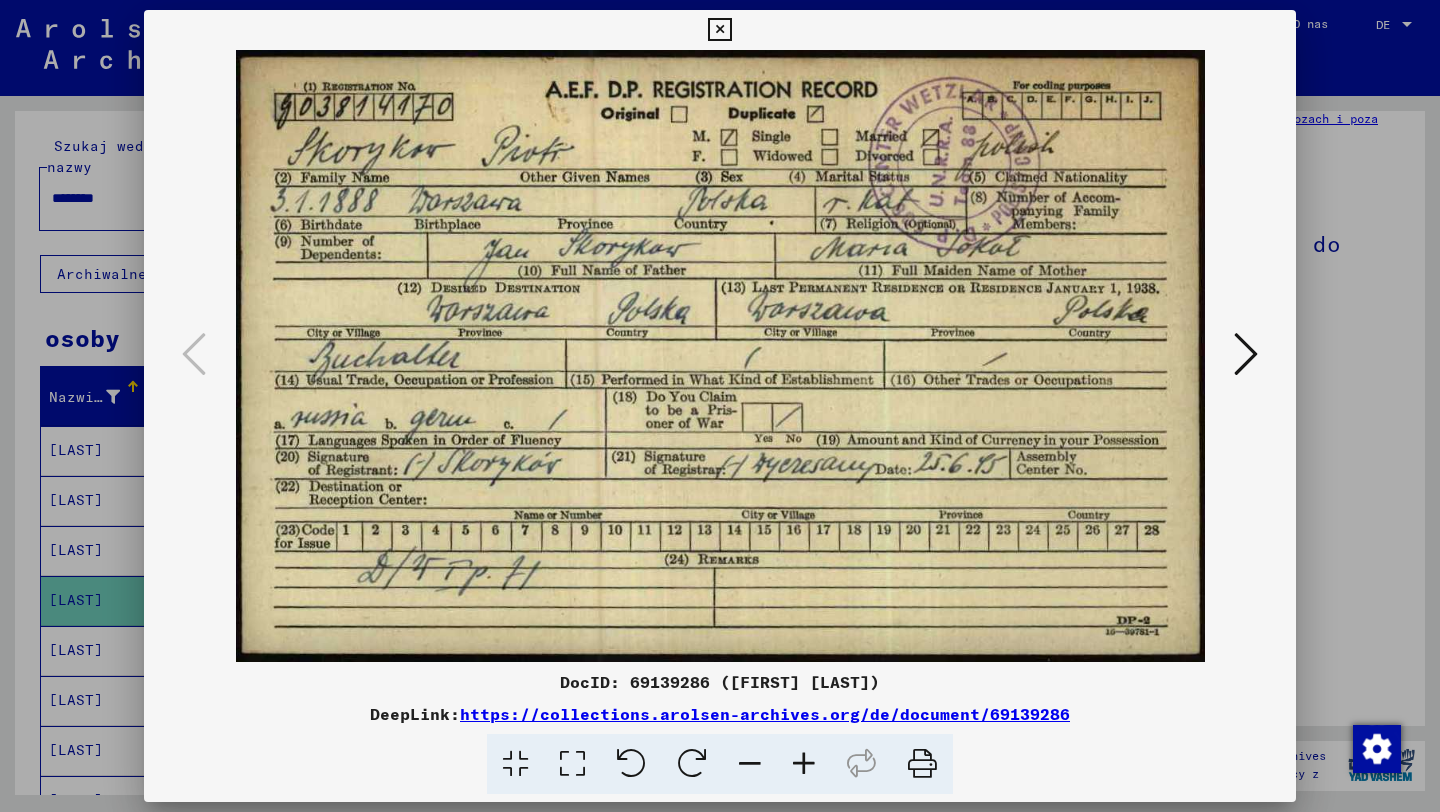 click at bounding box center (1246, 354) 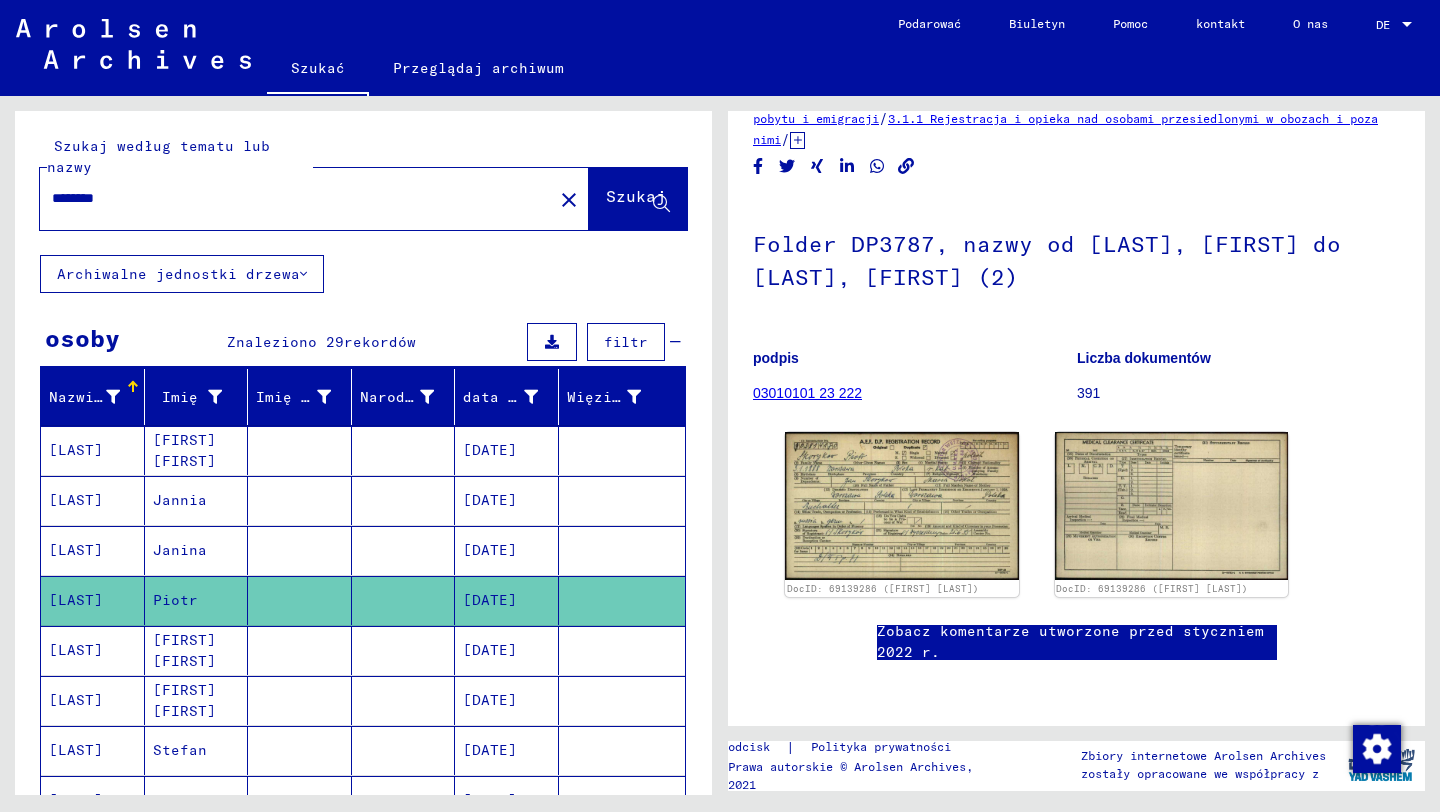 click on "Jannia" at bounding box center (180, 550) 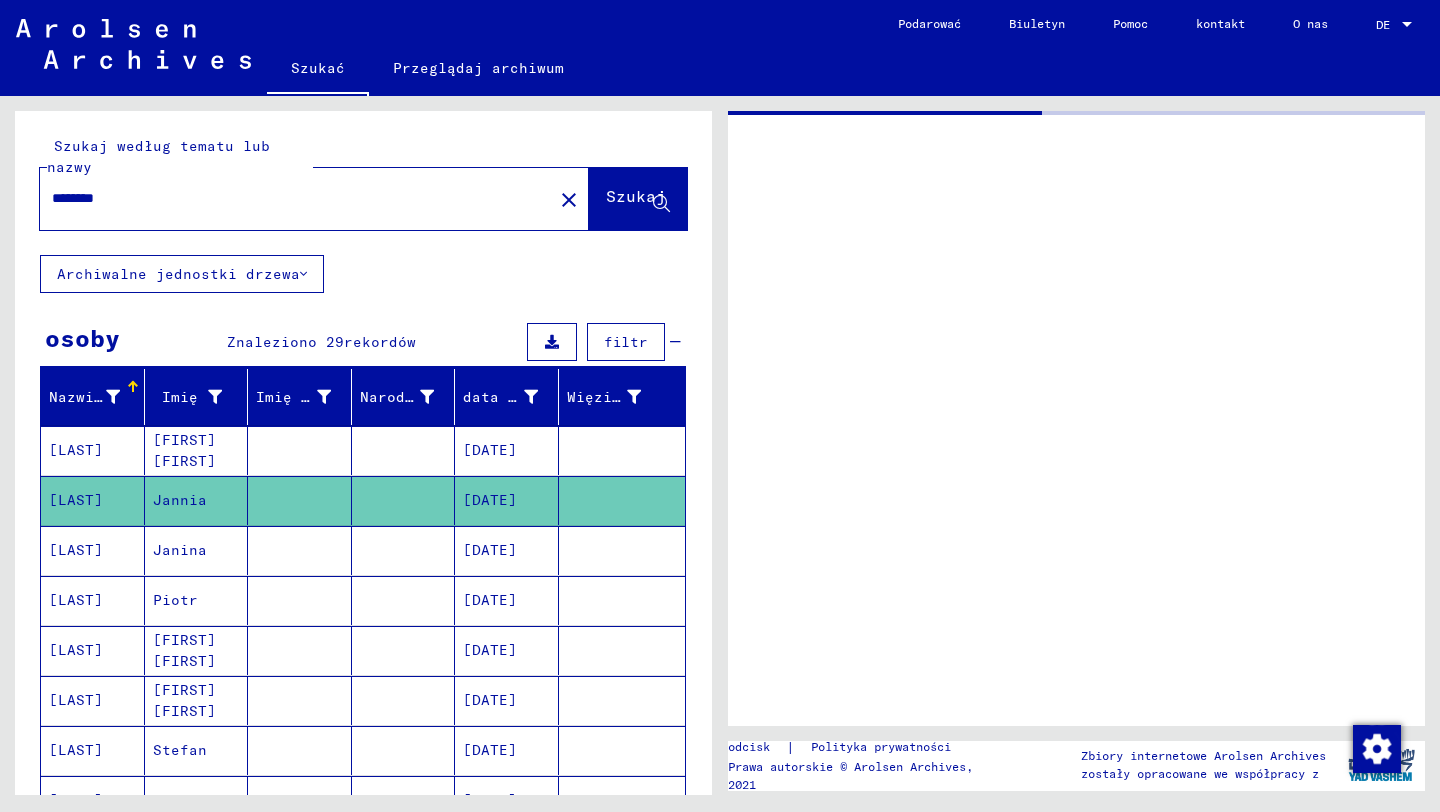 scroll, scrollTop: 0, scrollLeft: 0, axis: both 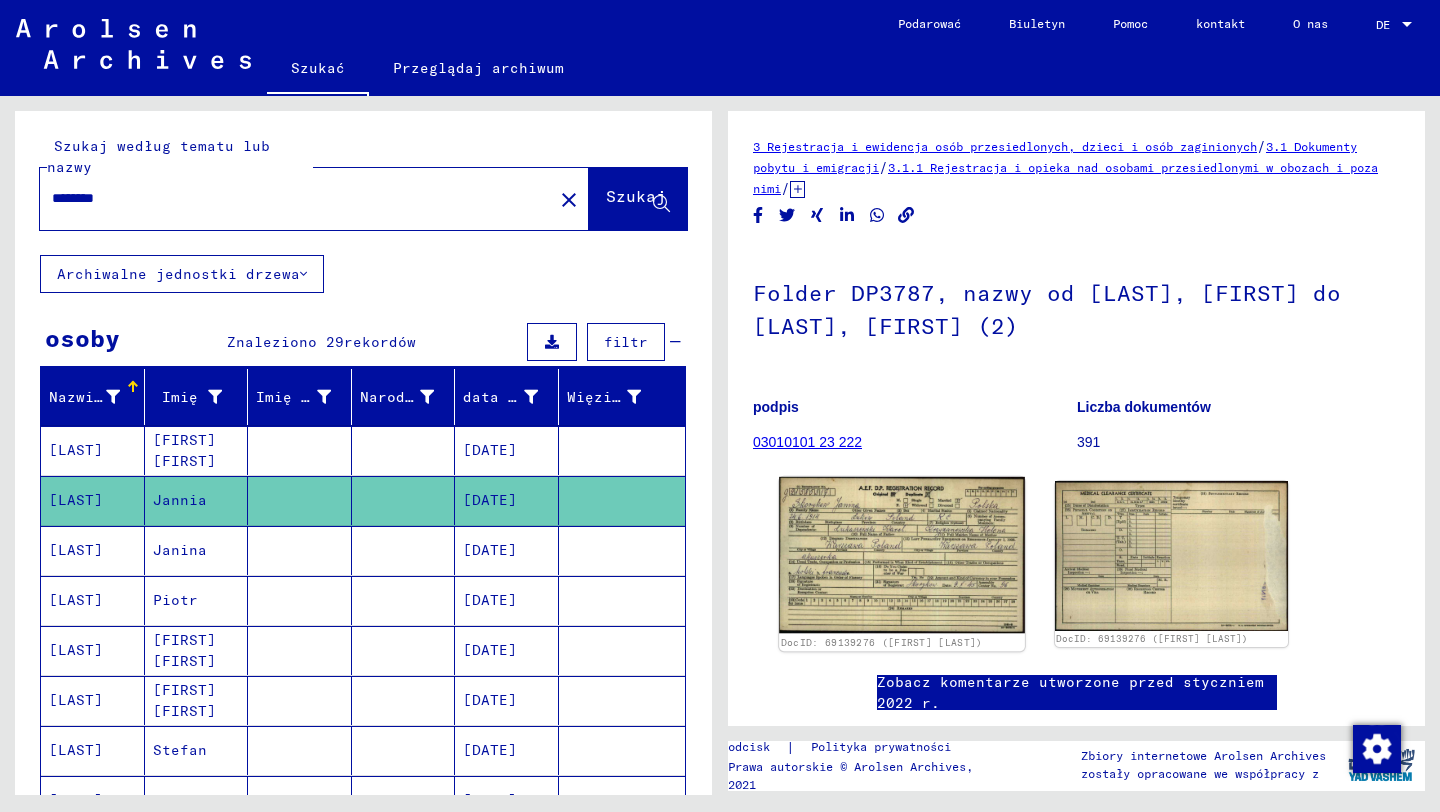 click 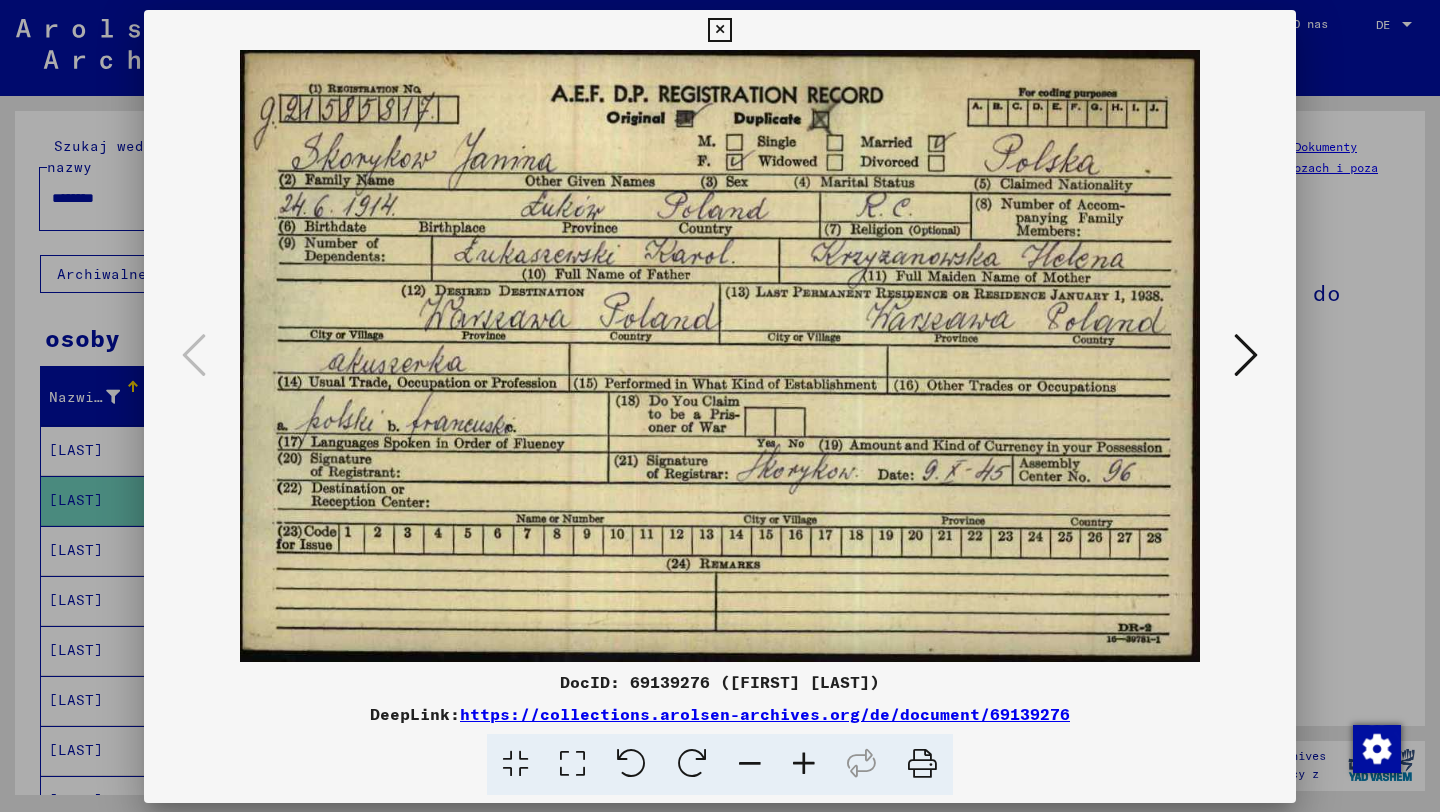 click at bounding box center (720, 356) 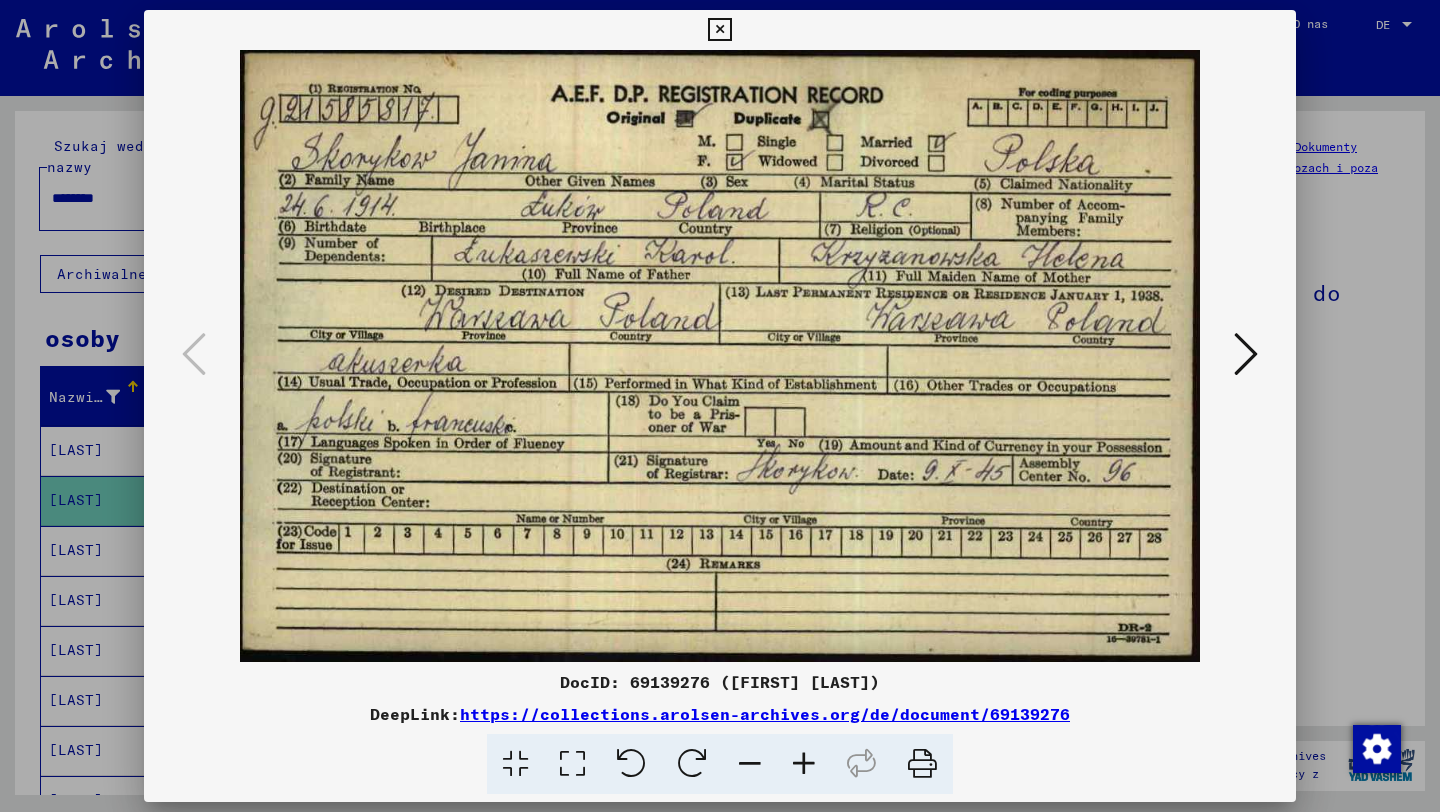 click at bounding box center [719, 30] 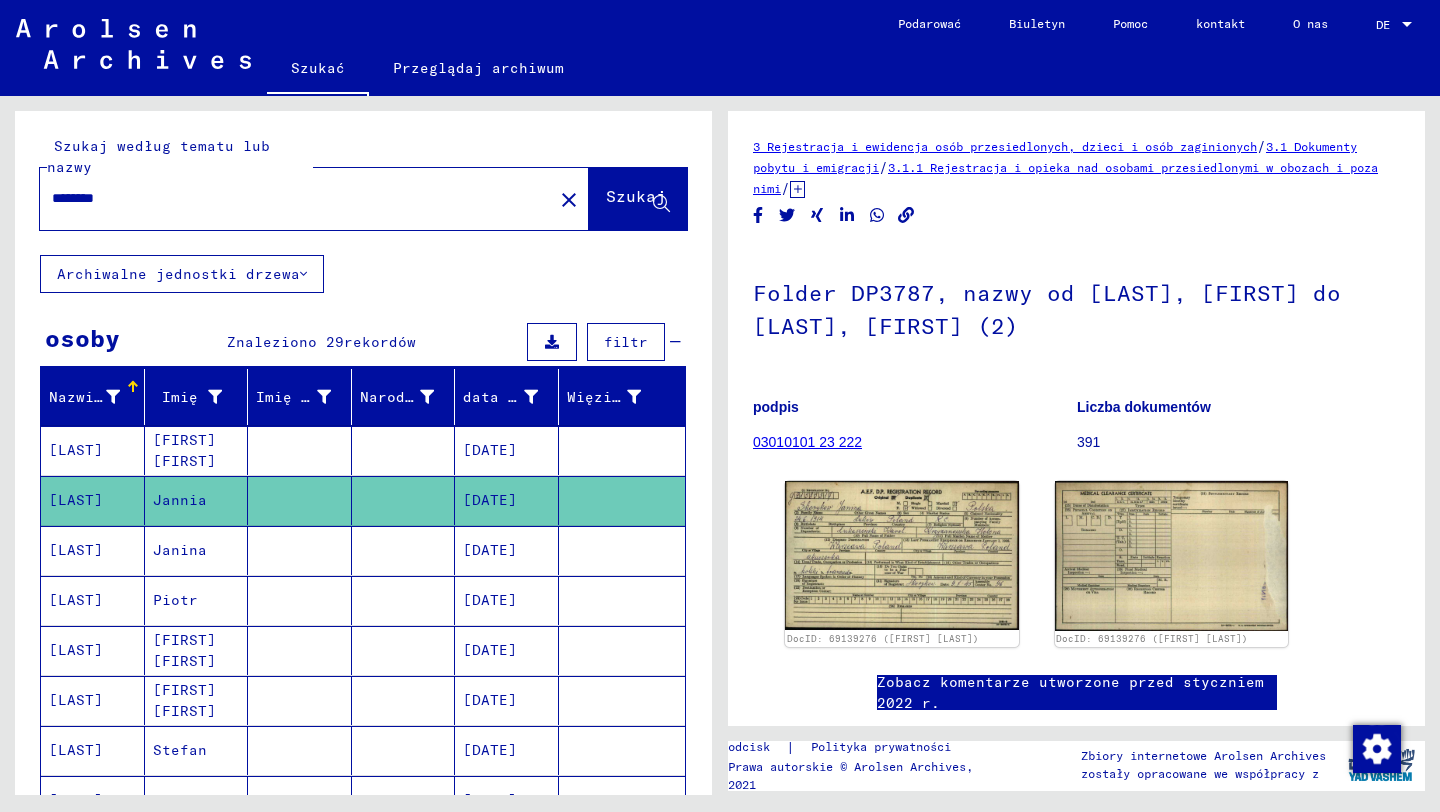 click on "Janina" at bounding box center [175, 600] 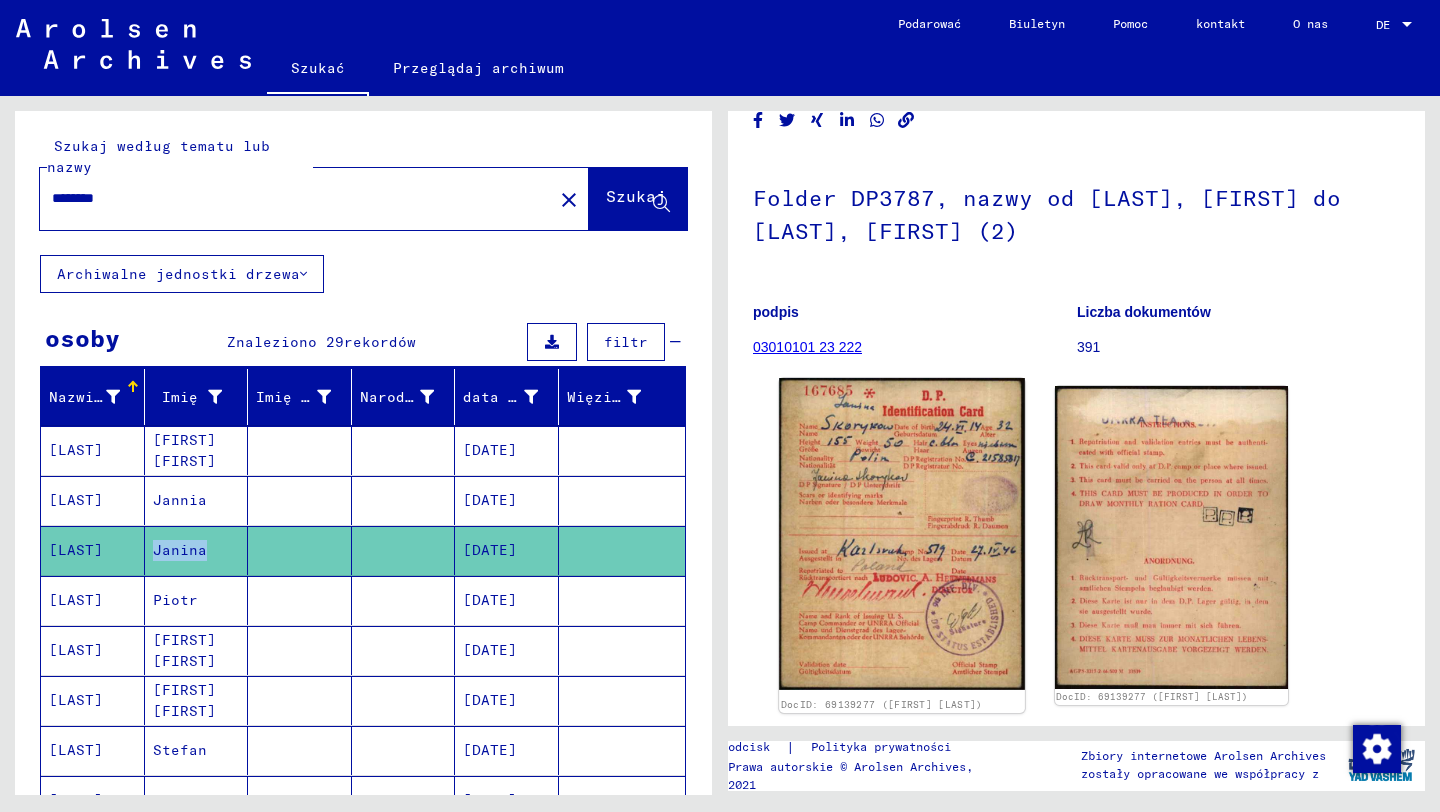 scroll, scrollTop: 109, scrollLeft: 0, axis: vertical 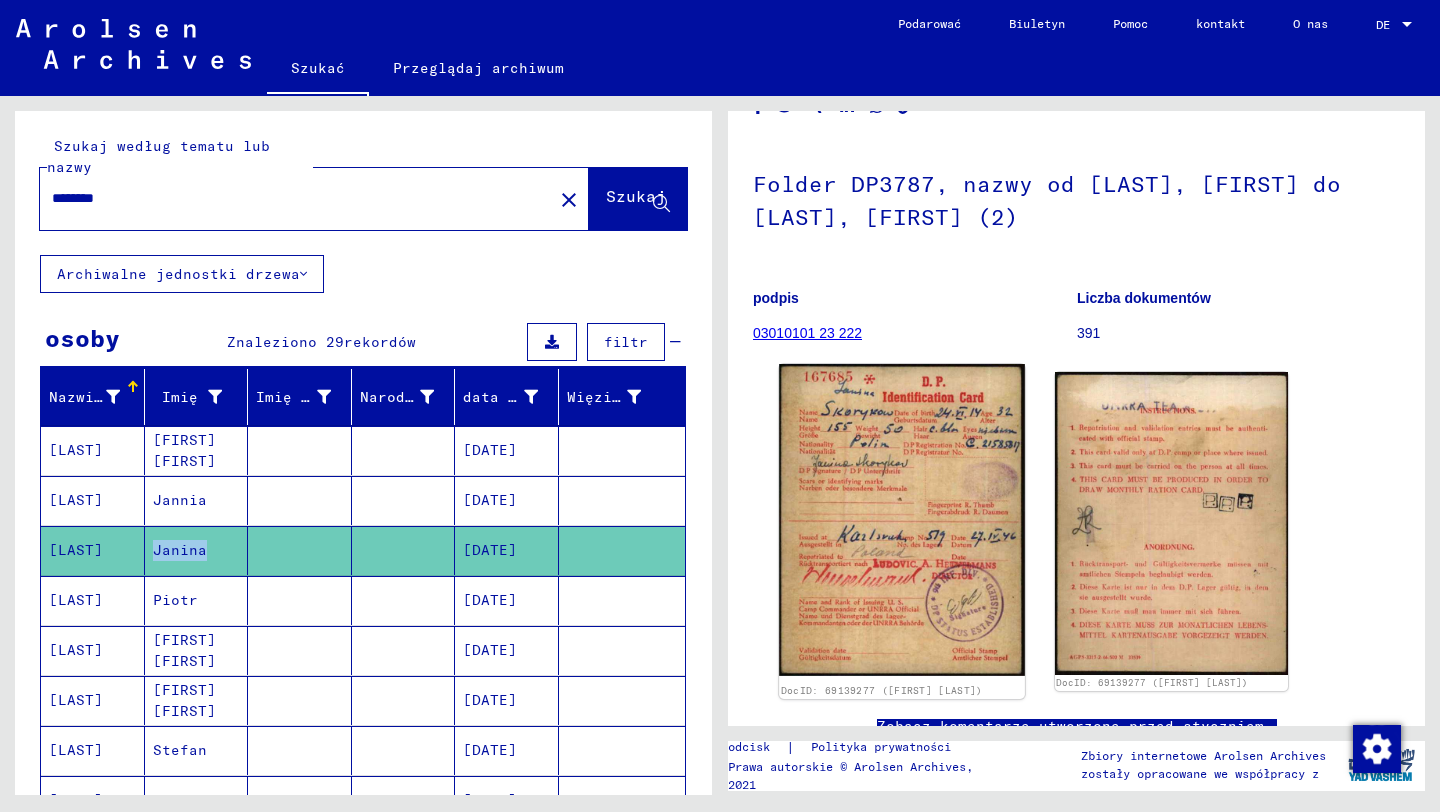 click 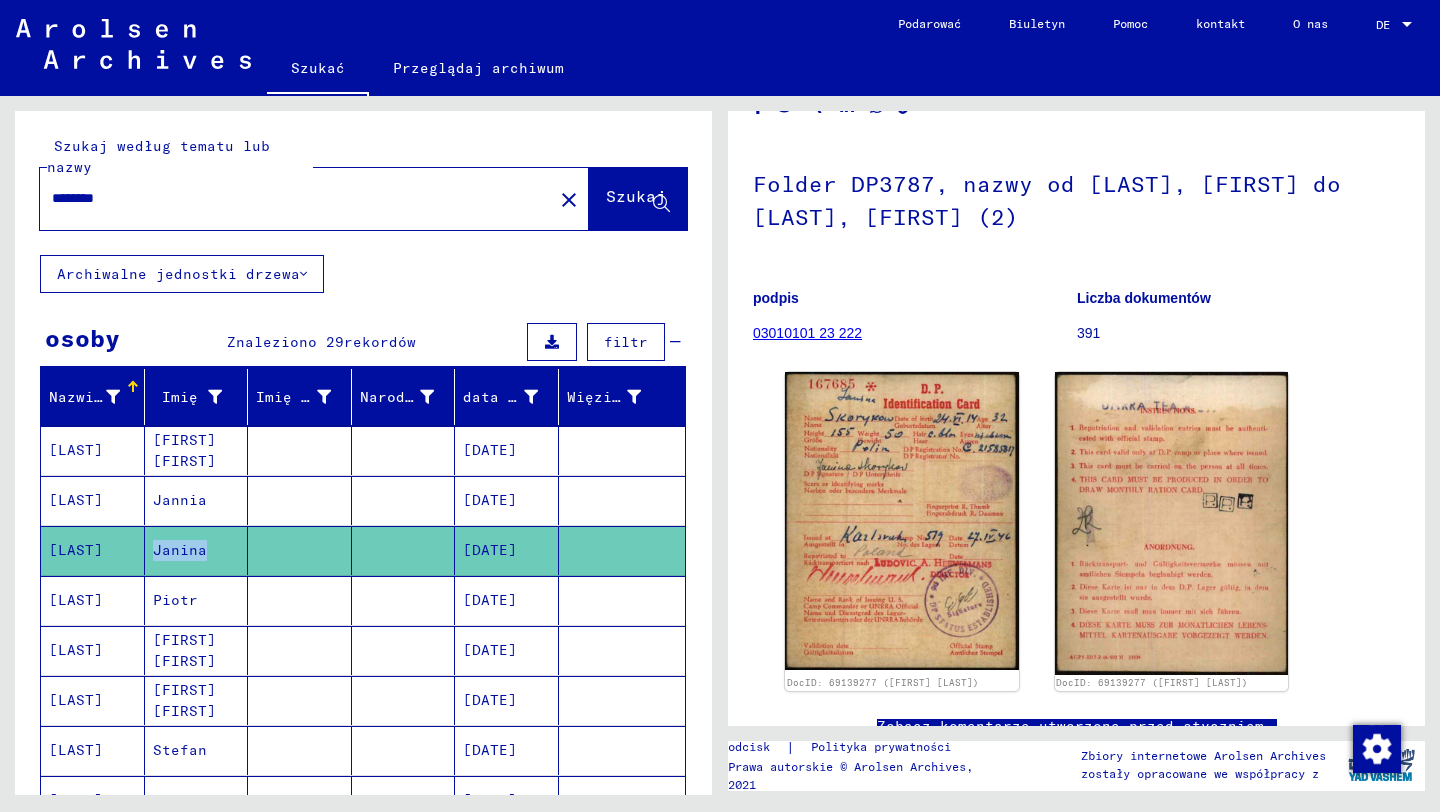 click on "Piotr" at bounding box center (184, 650) 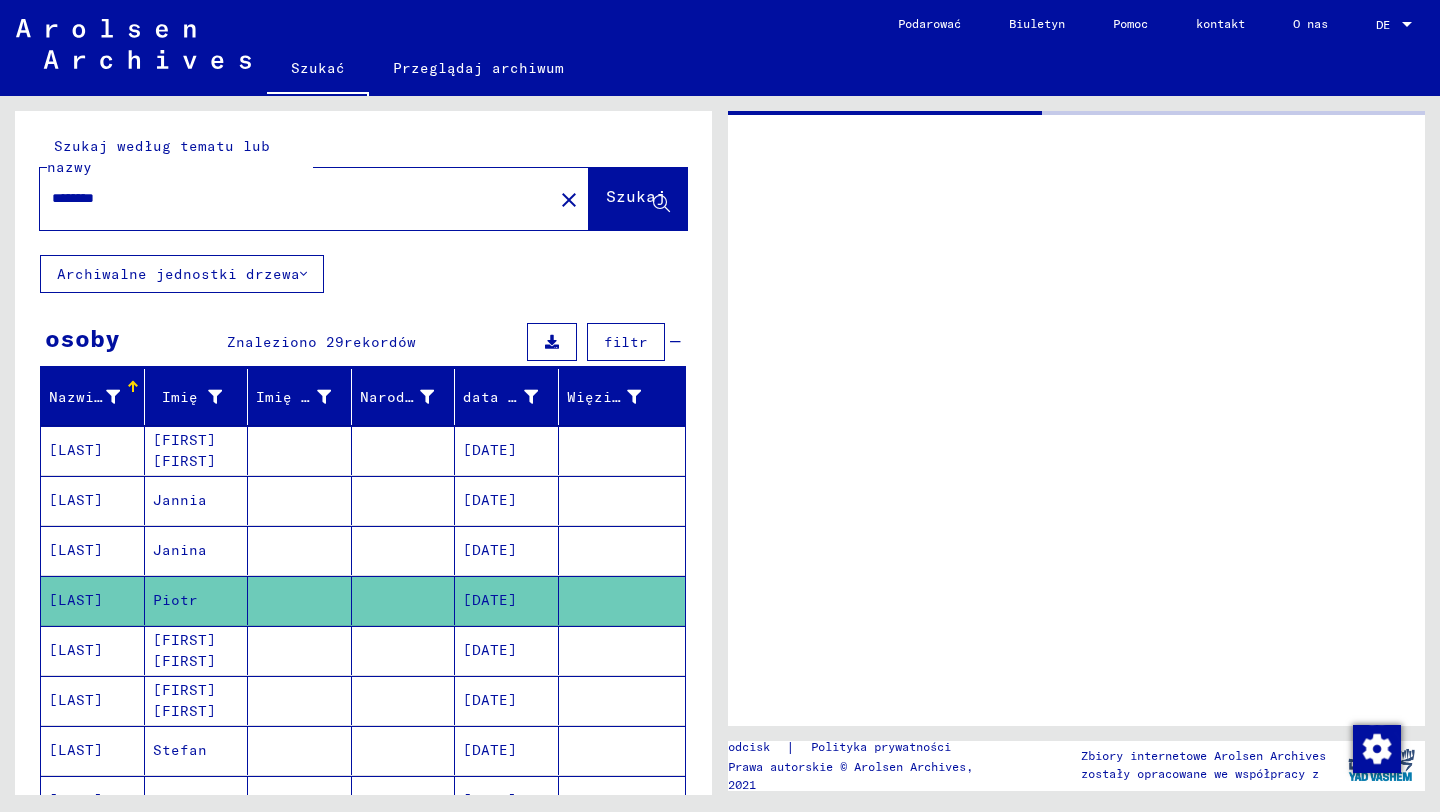scroll, scrollTop: 0, scrollLeft: 0, axis: both 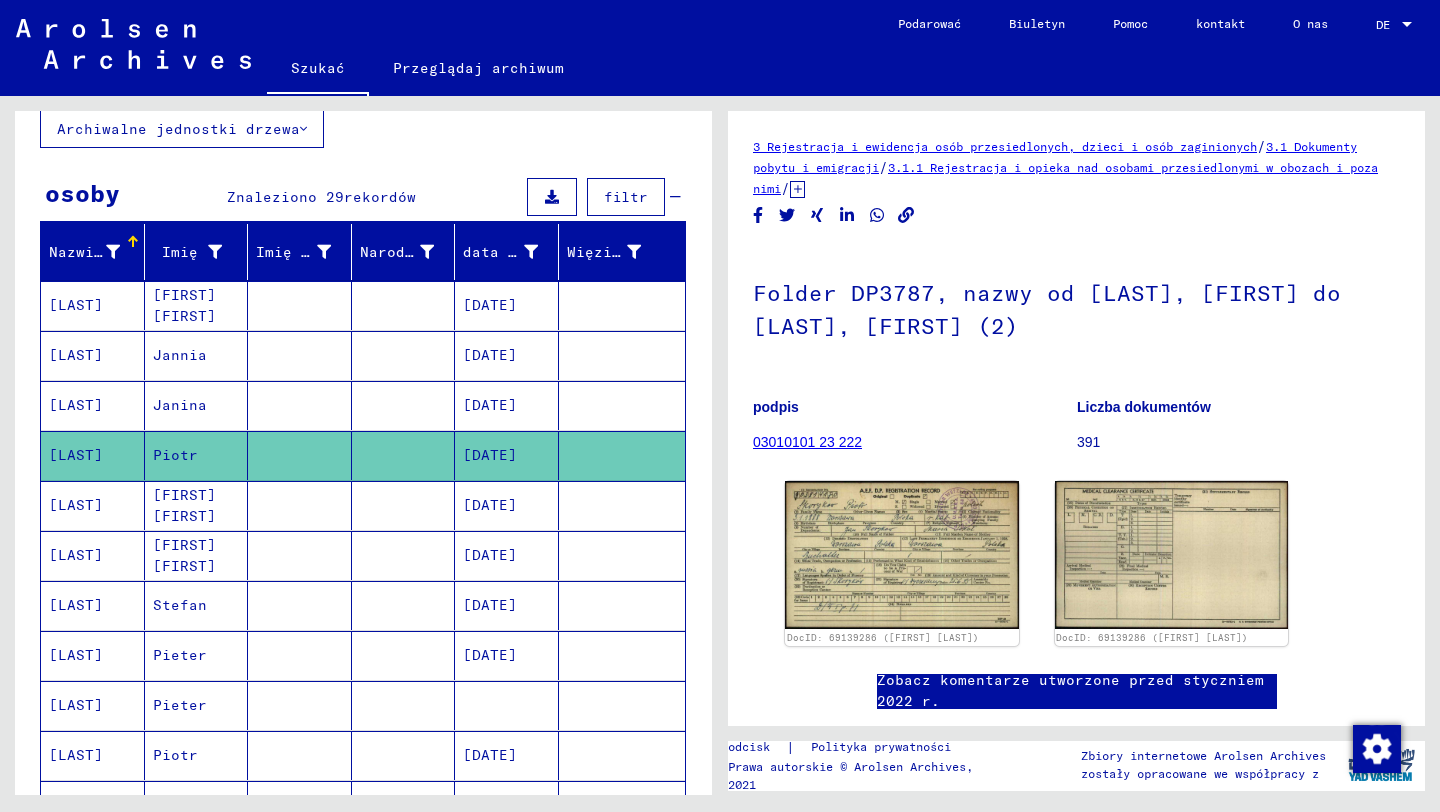 click on "[FIRST] [FIRST]" at bounding box center [184, 555] 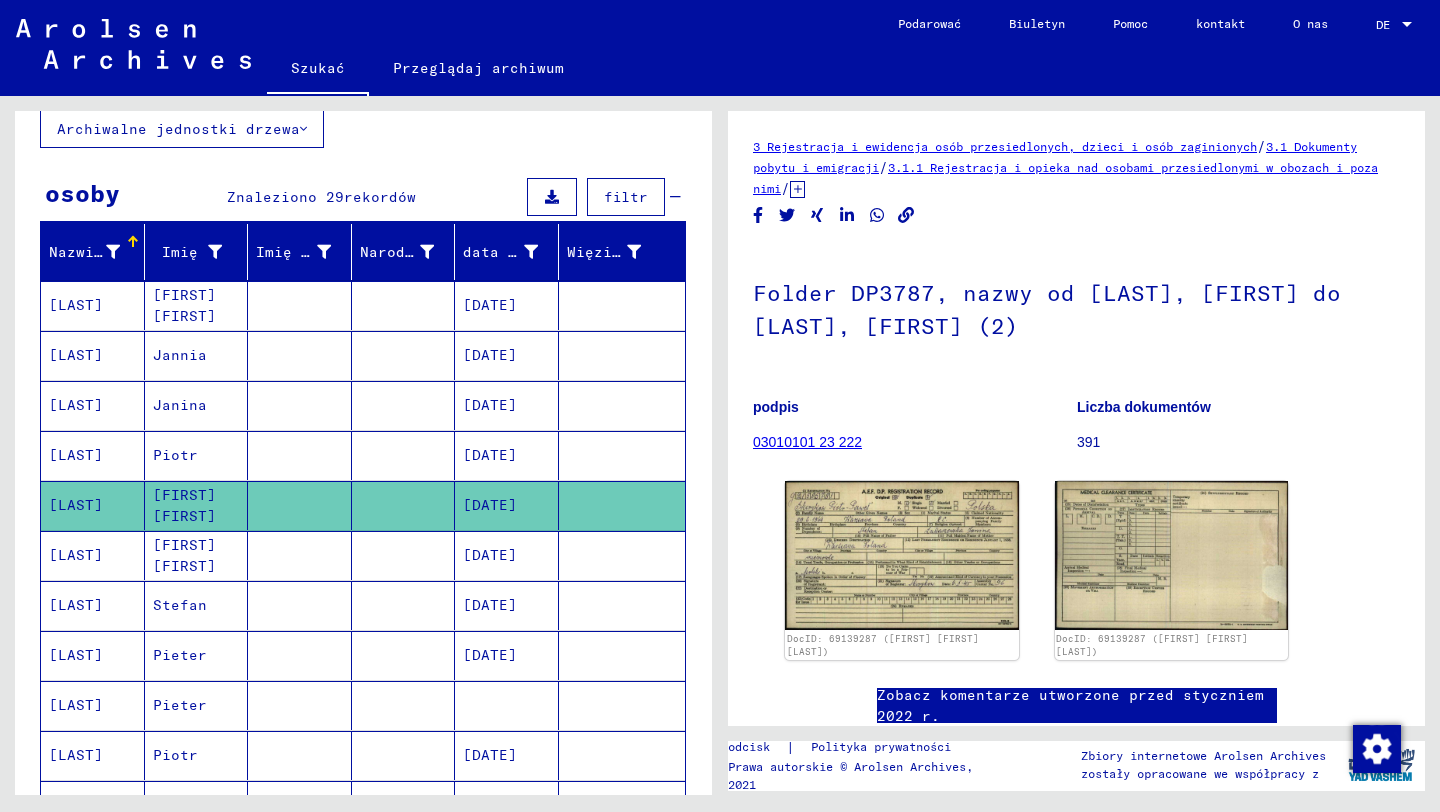 click on "[FIRST] [FIRST]" 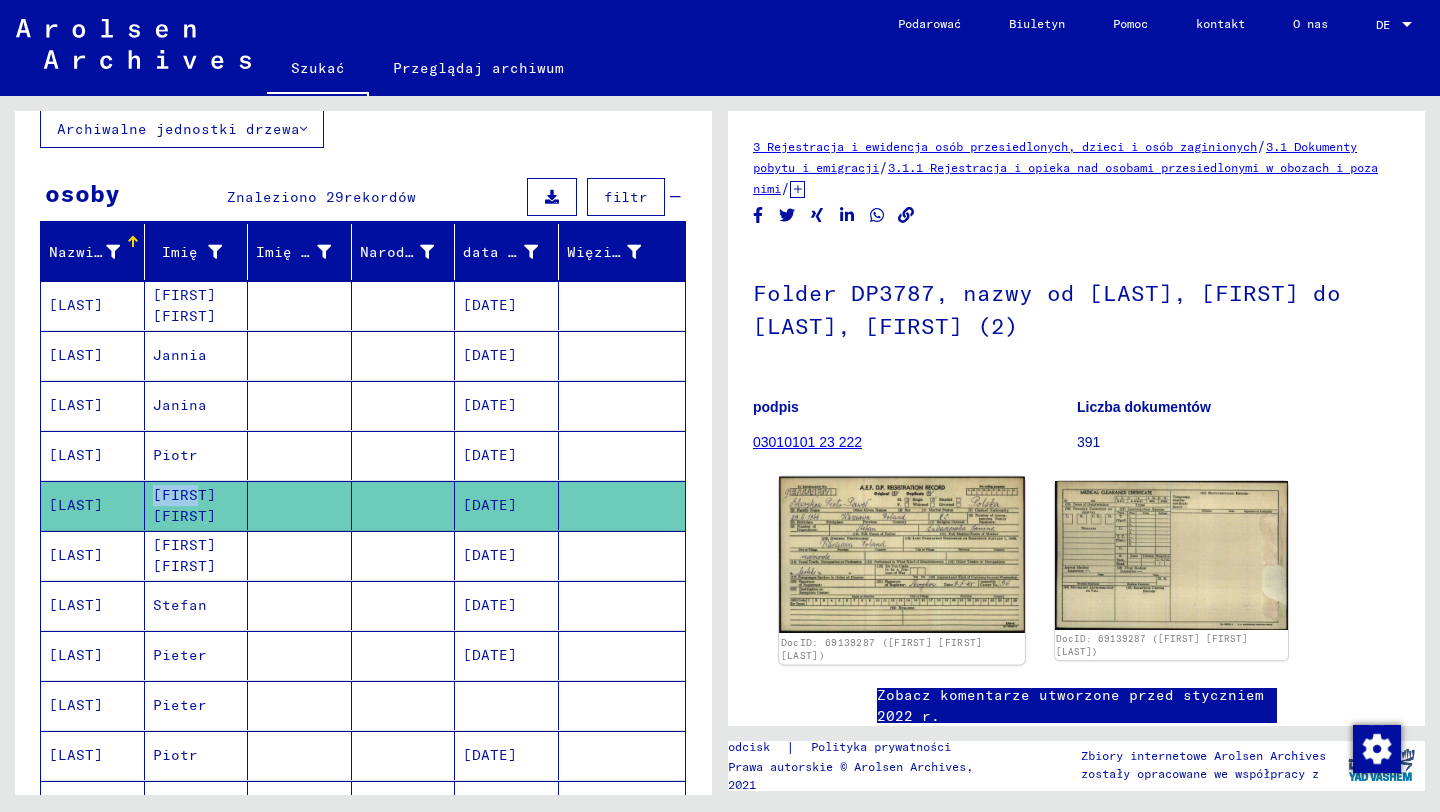 click 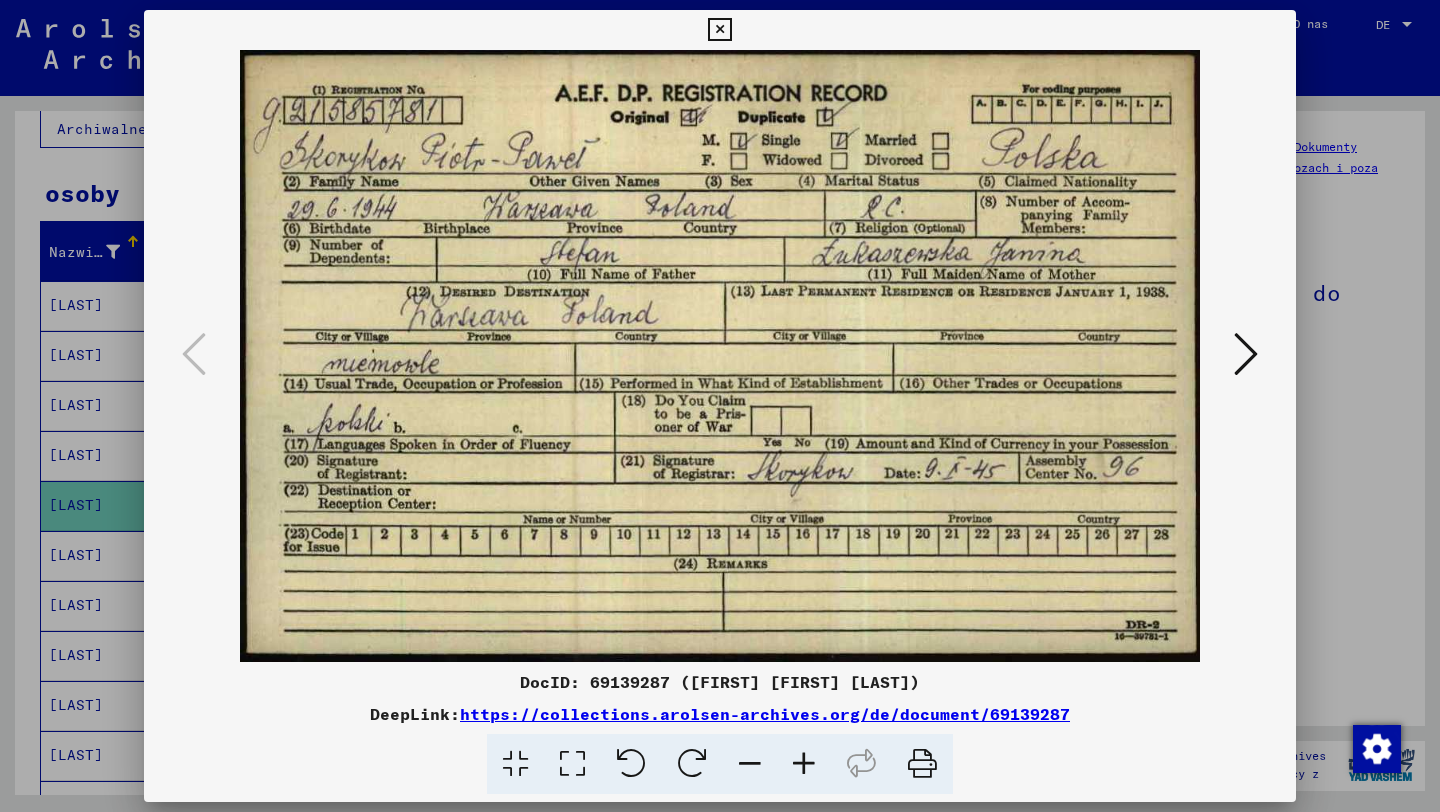 click at bounding box center (720, 356) 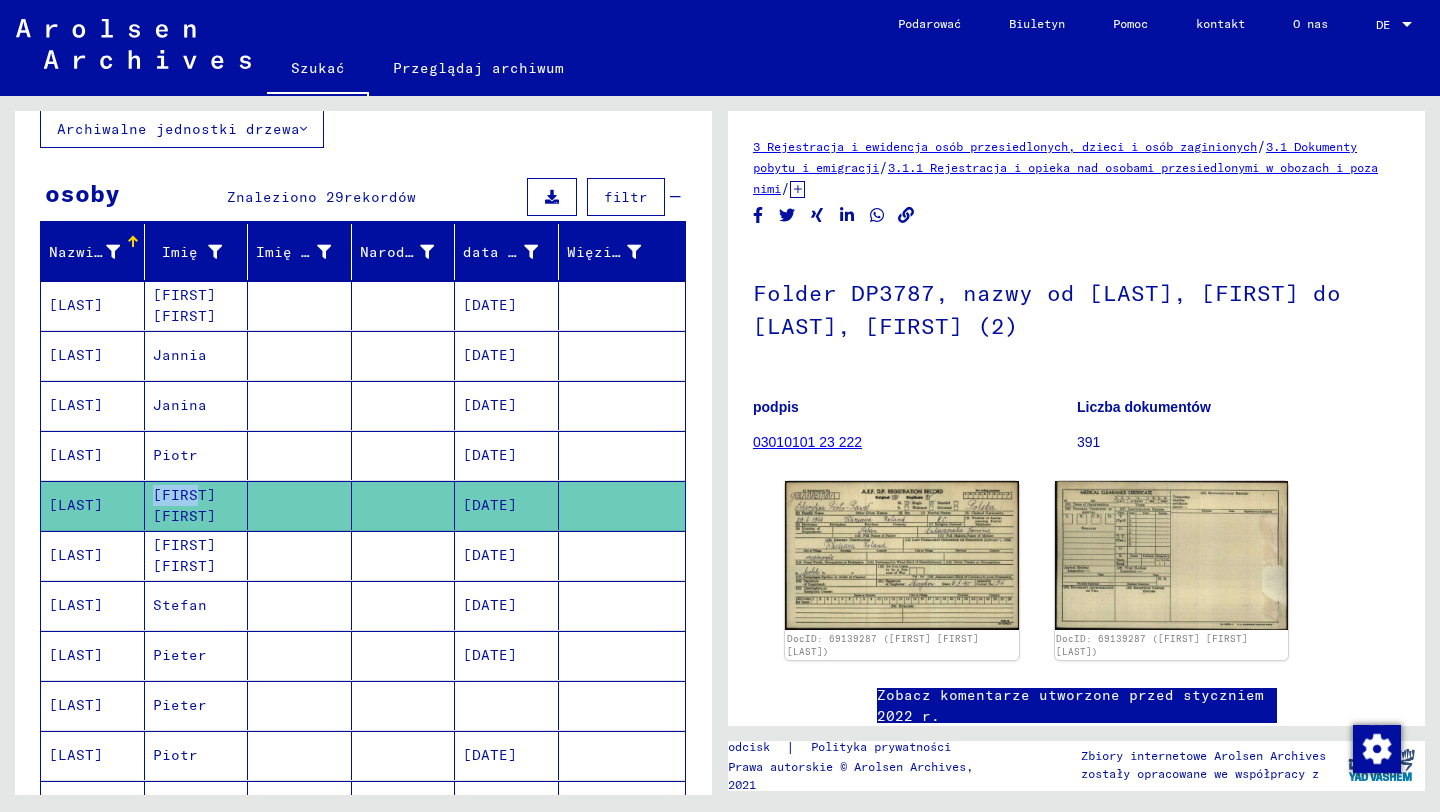 click on "[FIRST] [FIRST]" at bounding box center [180, 605] 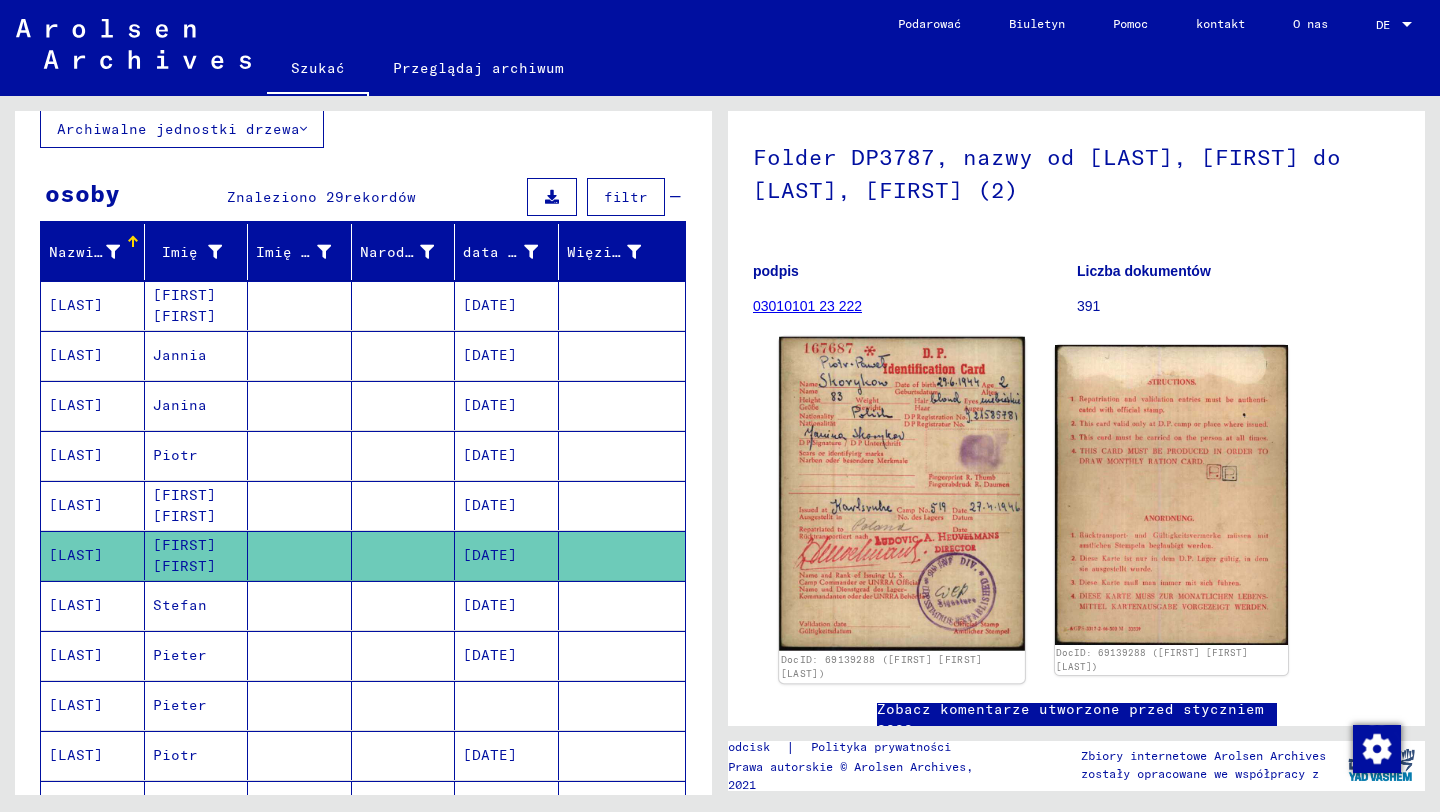 scroll, scrollTop: 141, scrollLeft: 0, axis: vertical 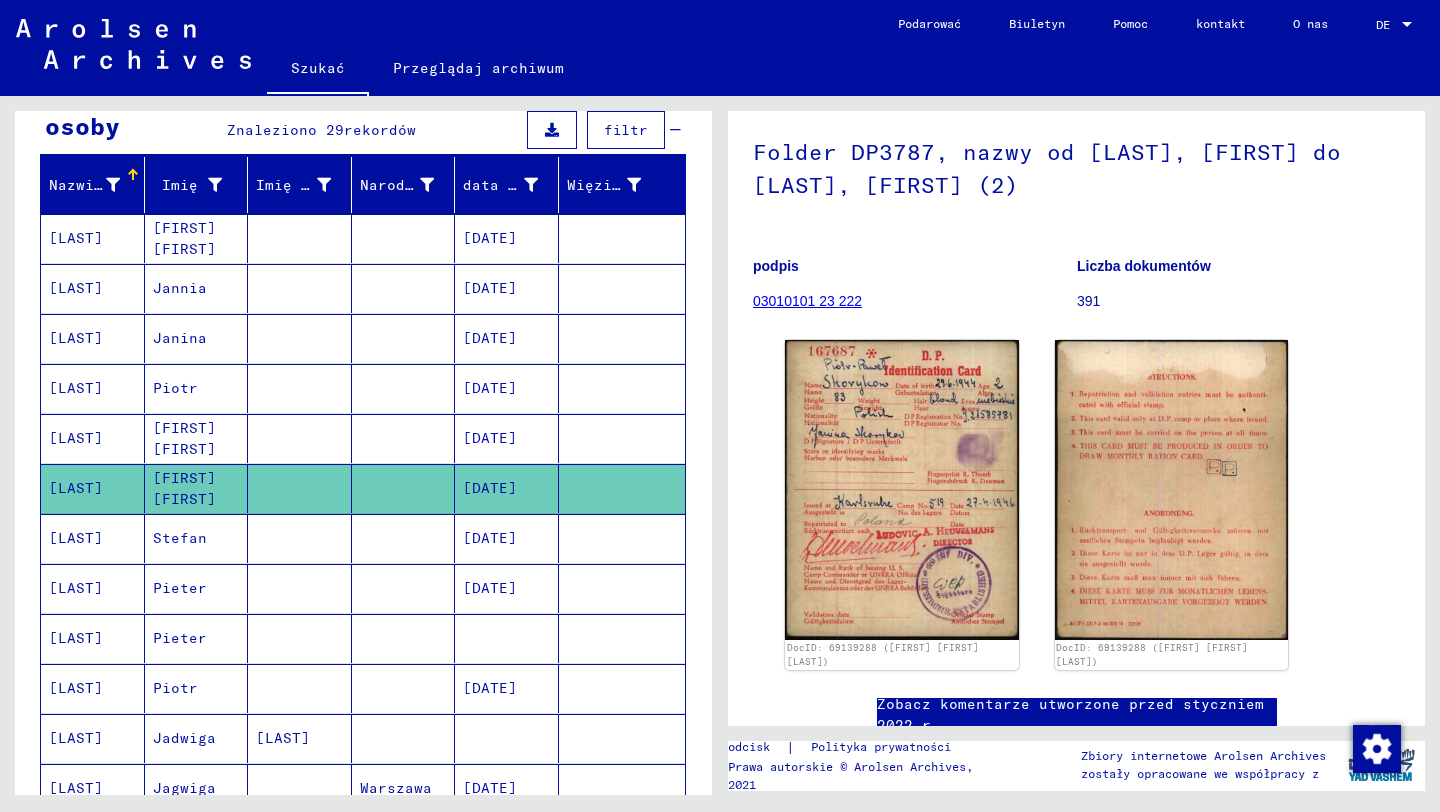 click on "Pieter" at bounding box center [180, 638] 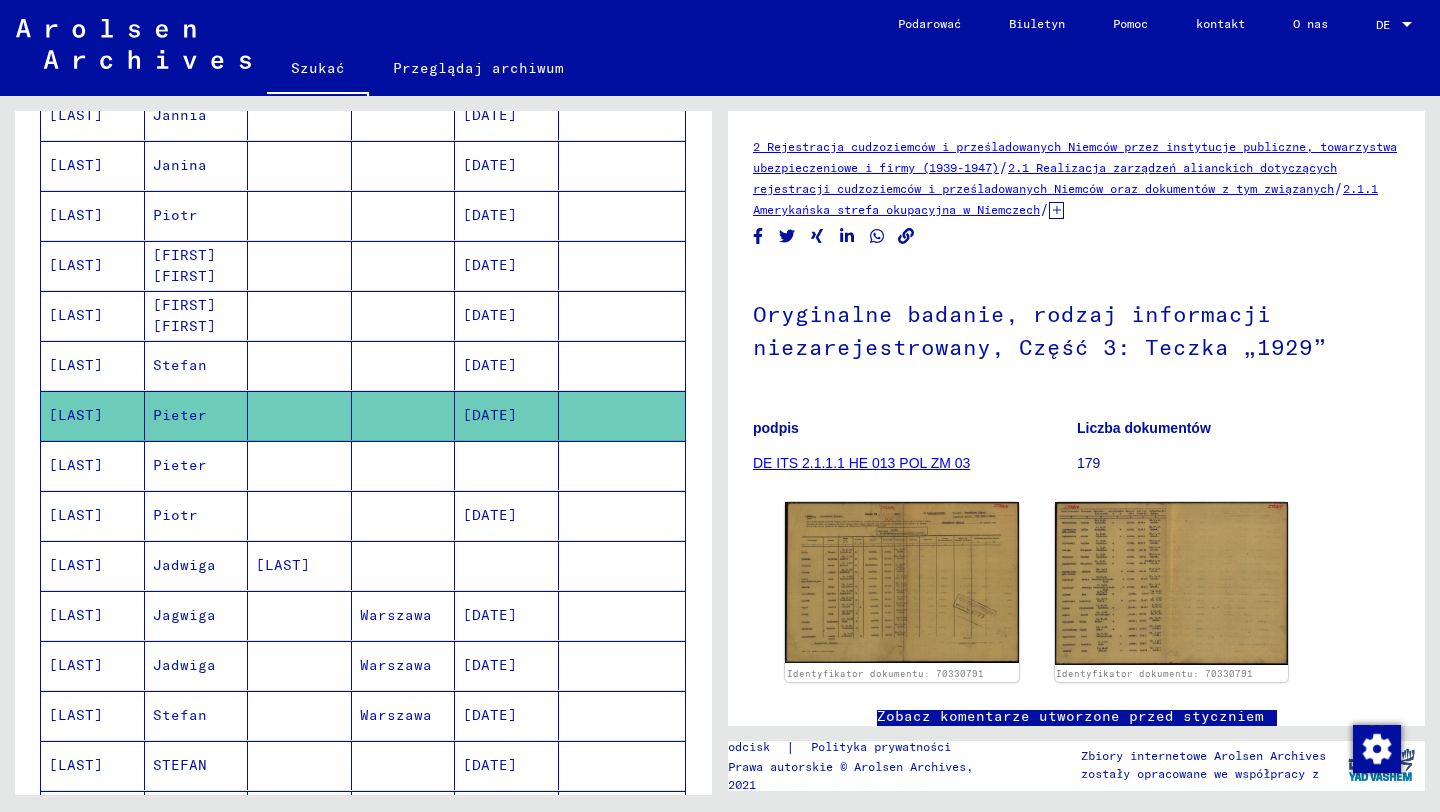 scroll, scrollTop: 401, scrollLeft: 0, axis: vertical 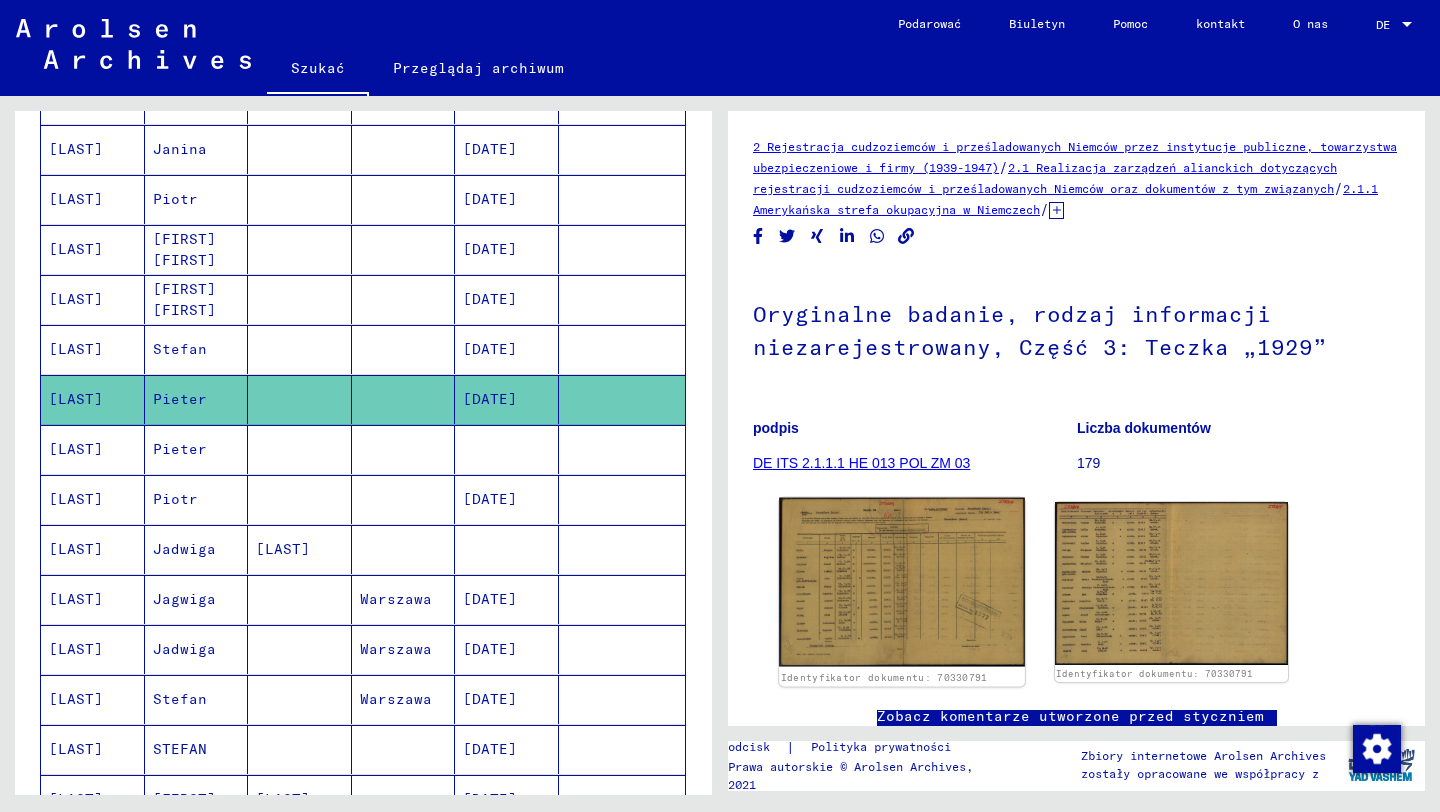 click 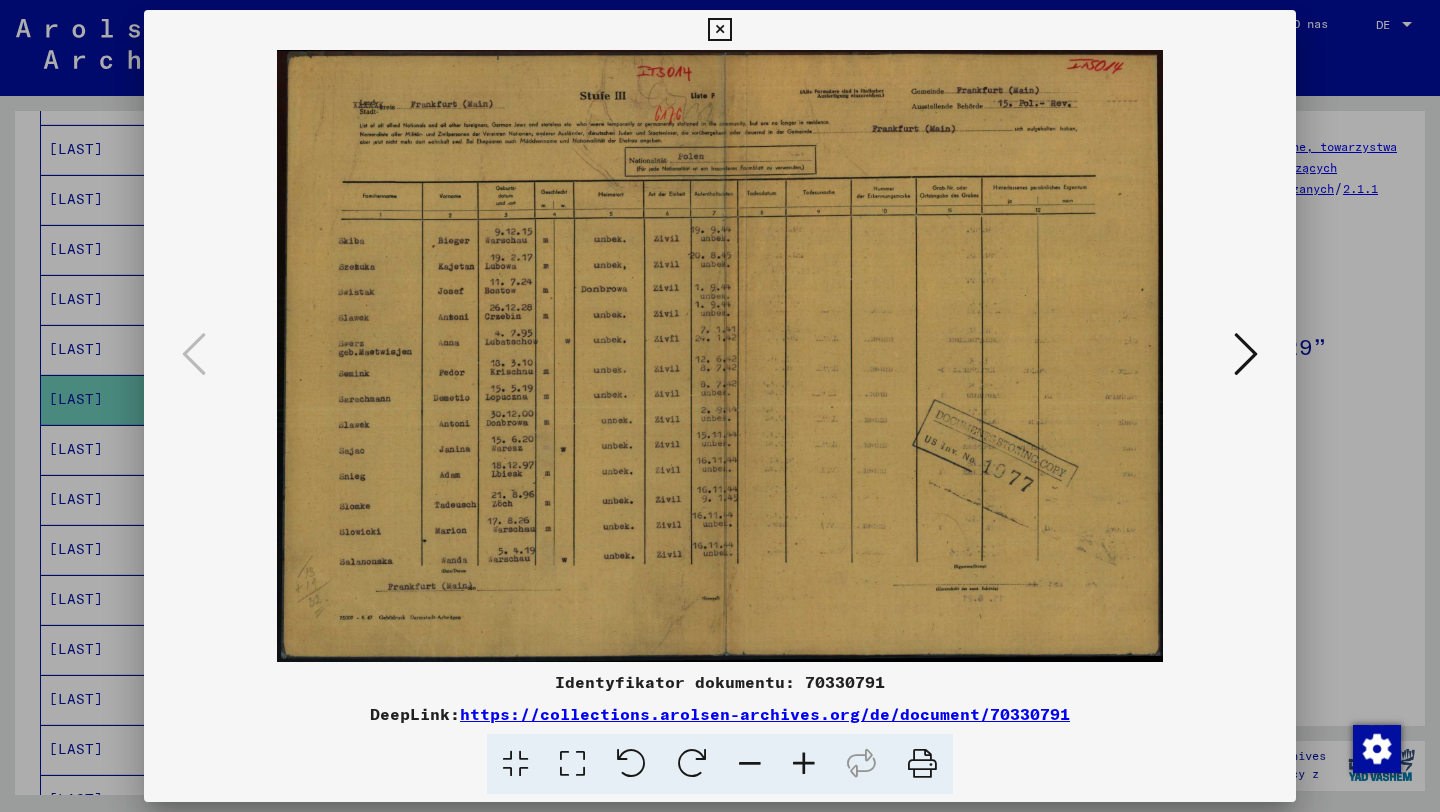 type 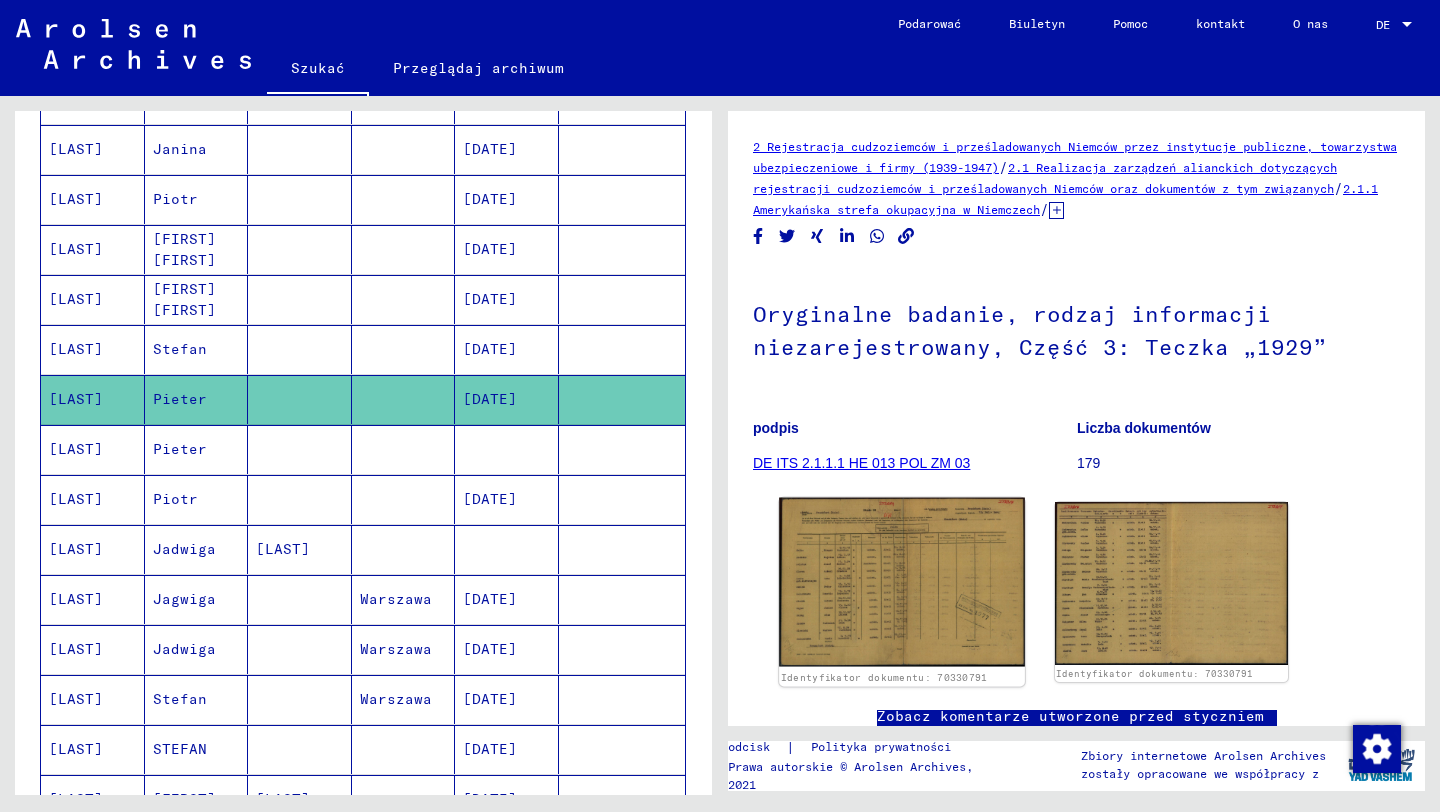 click 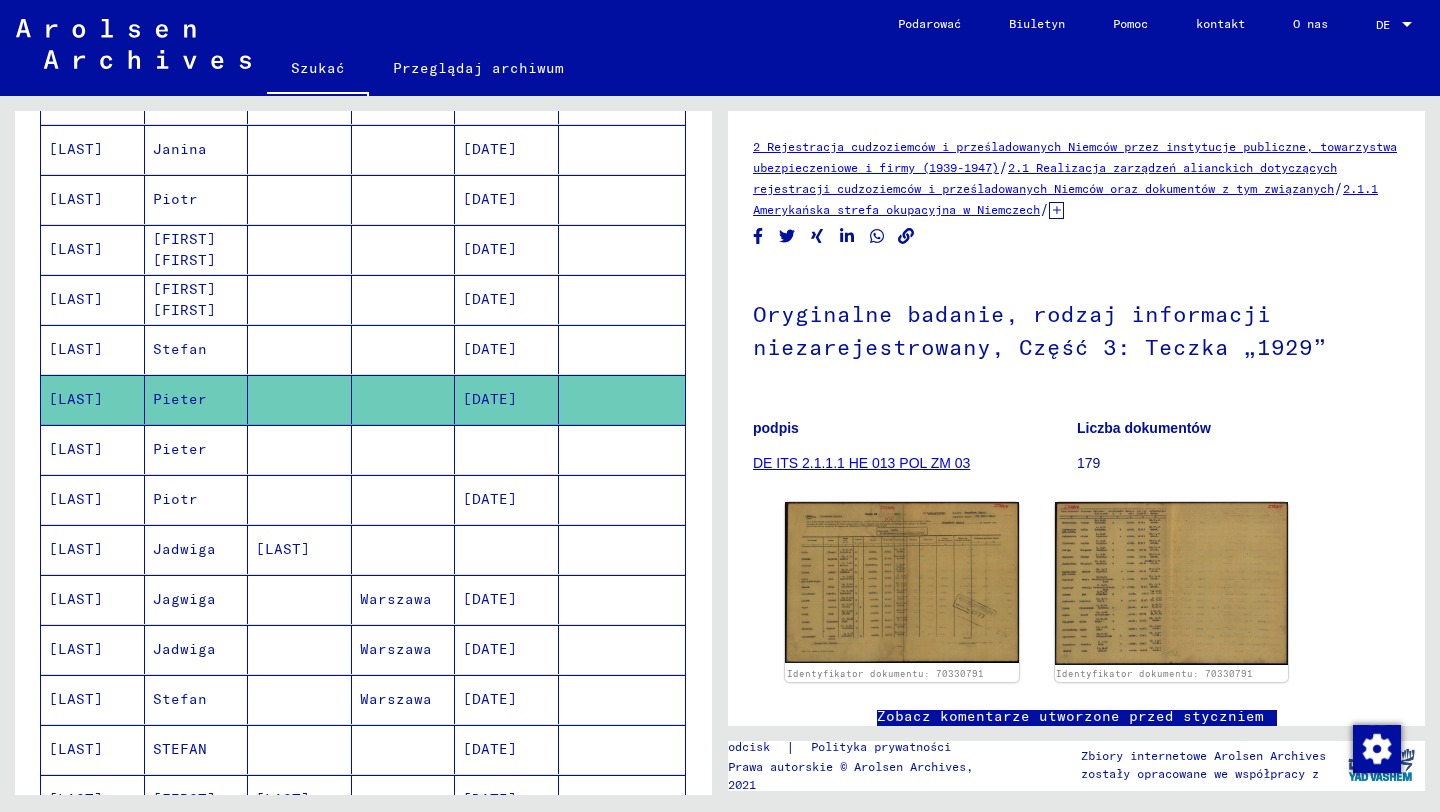 click on "Pieter" at bounding box center [175, 499] 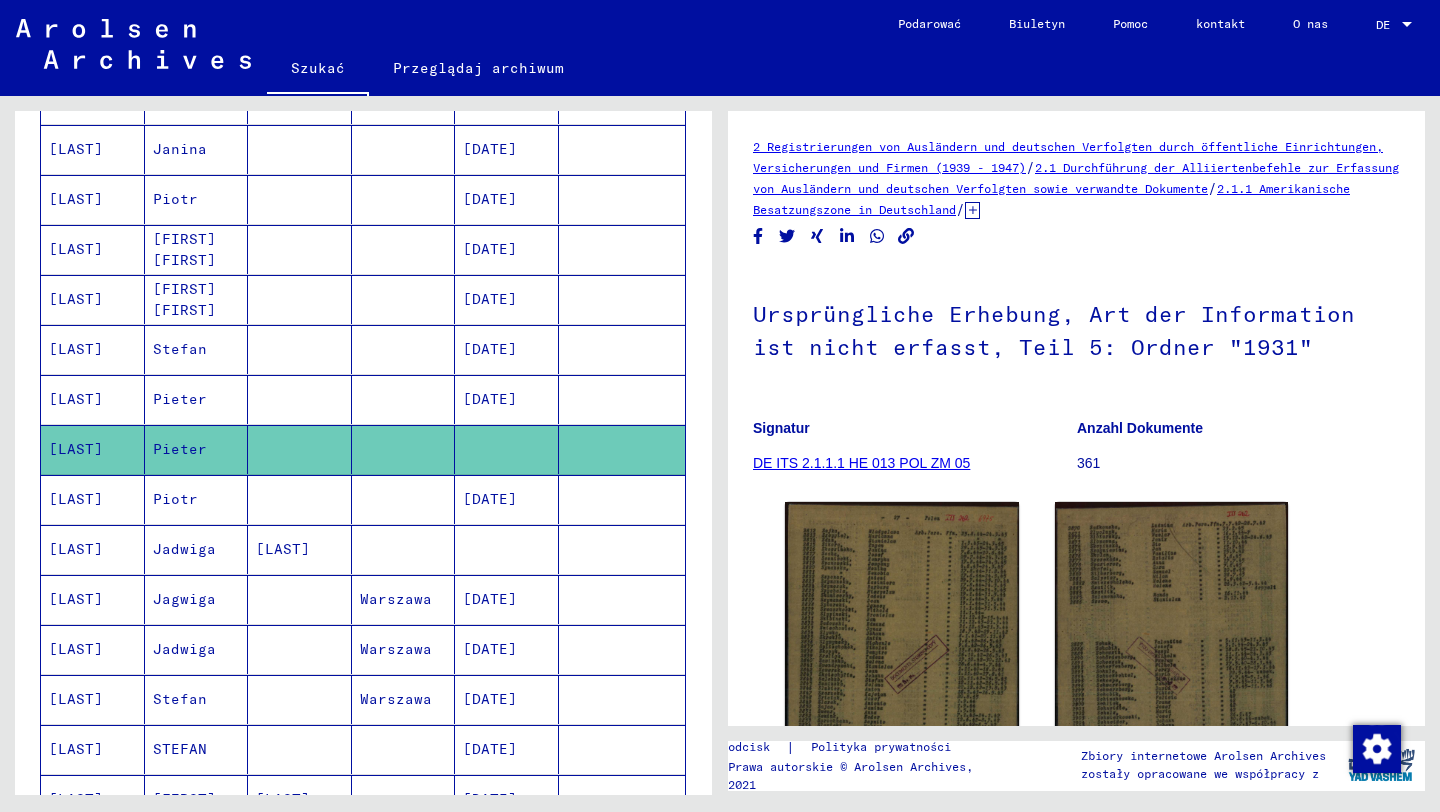 scroll, scrollTop: 0, scrollLeft: 0, axis: both 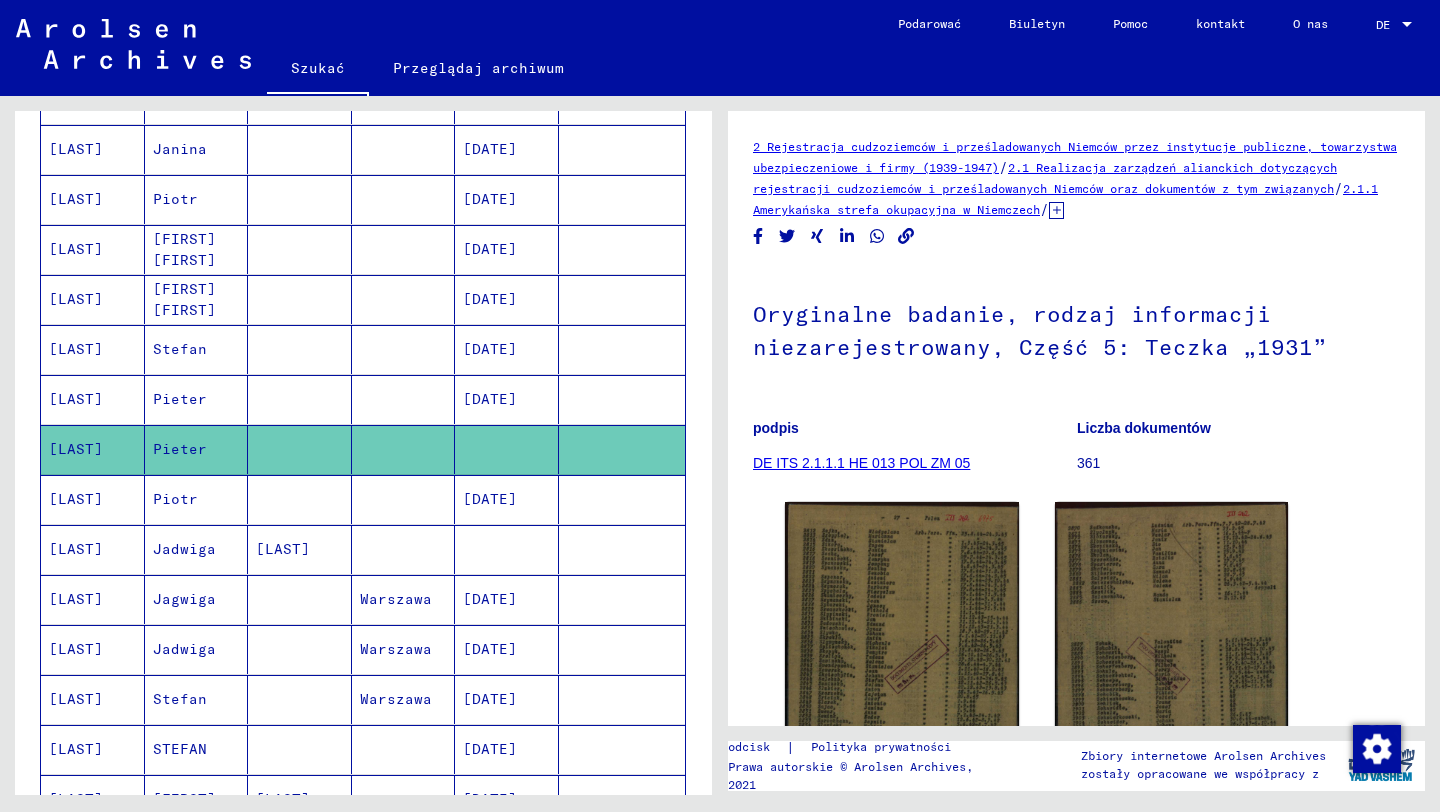 click on "Piotr" at bounding box center [184, 549] 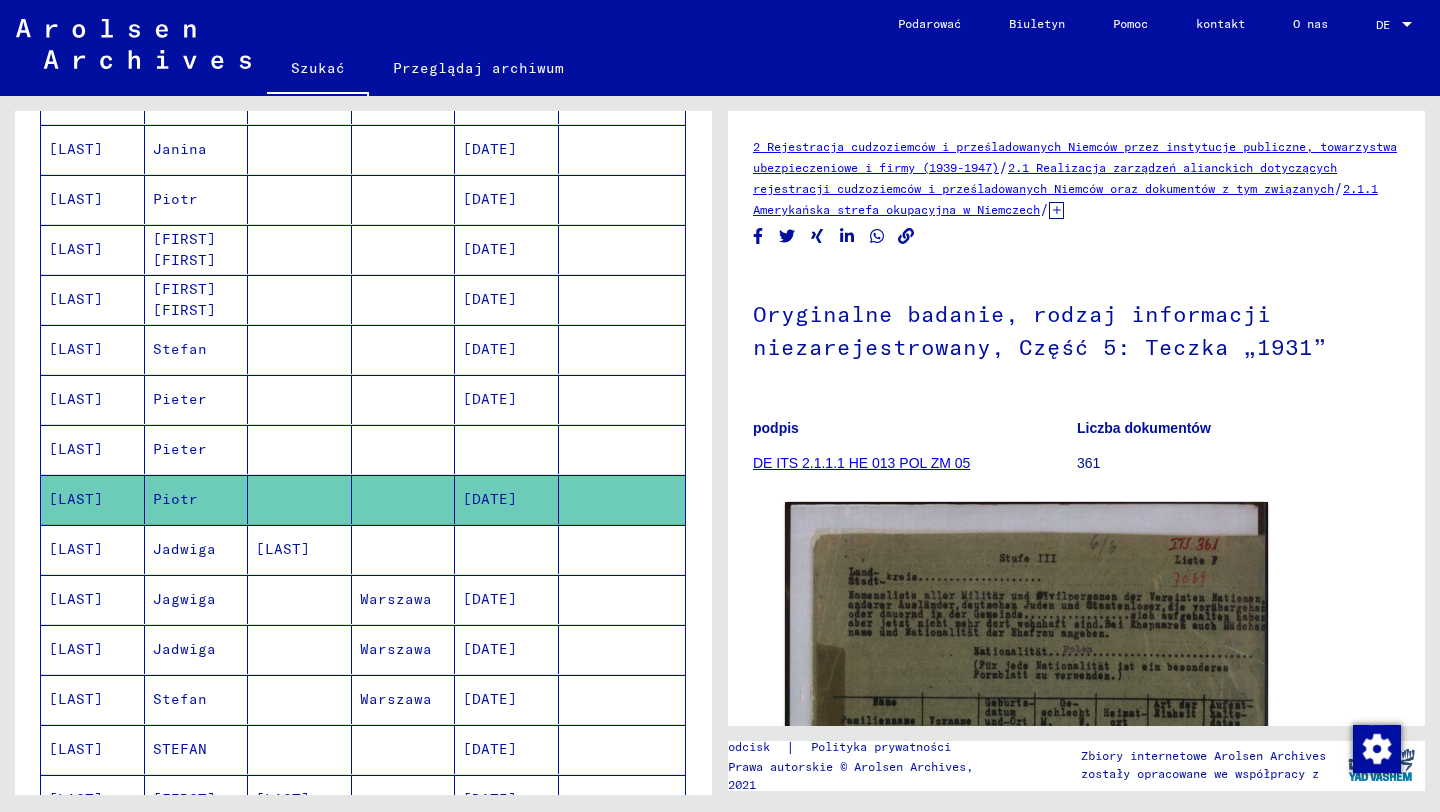 click on "Jadwiga" at bounding box center (184, 599) 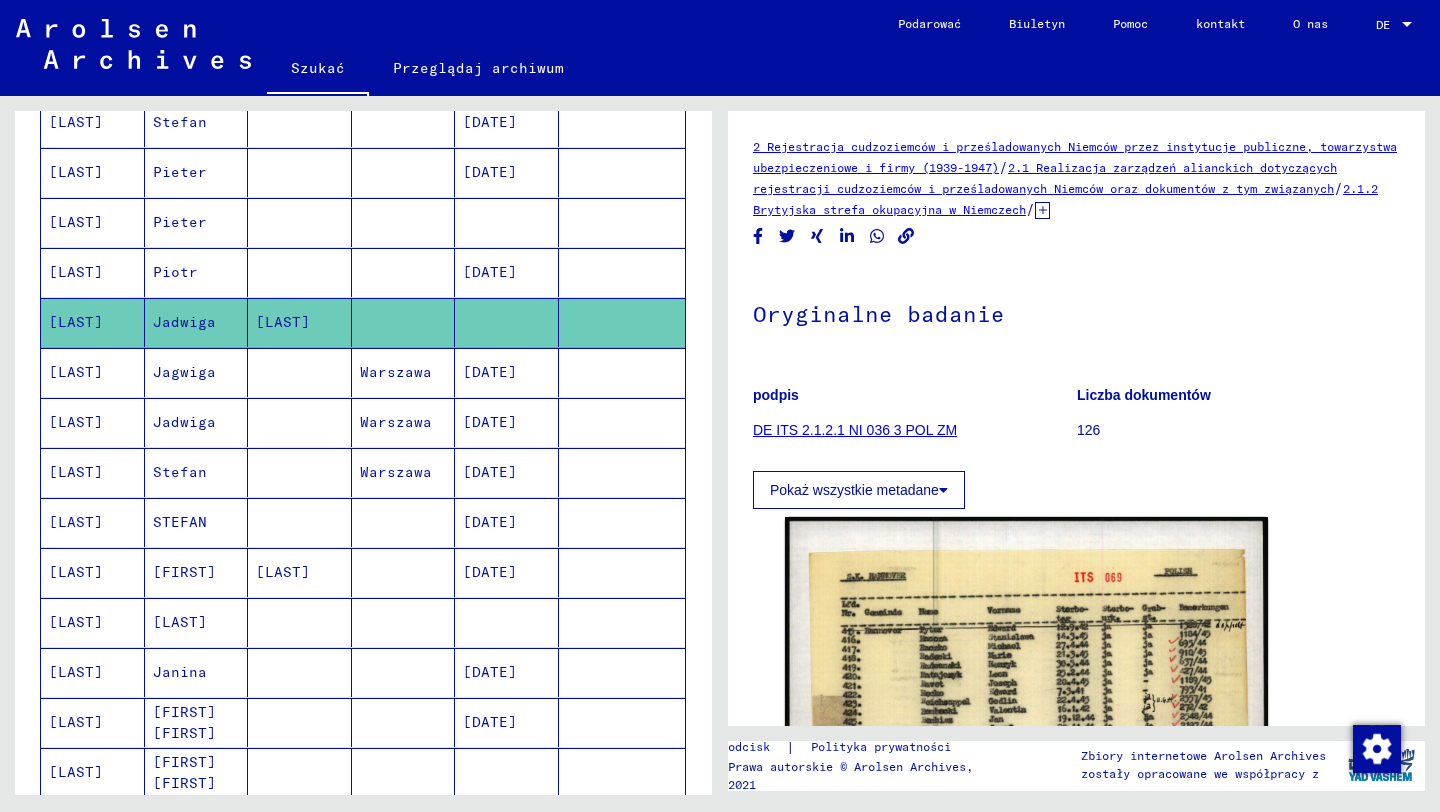 scroll, scrollTop: 636, scrollLeft: 0, axis: vertical 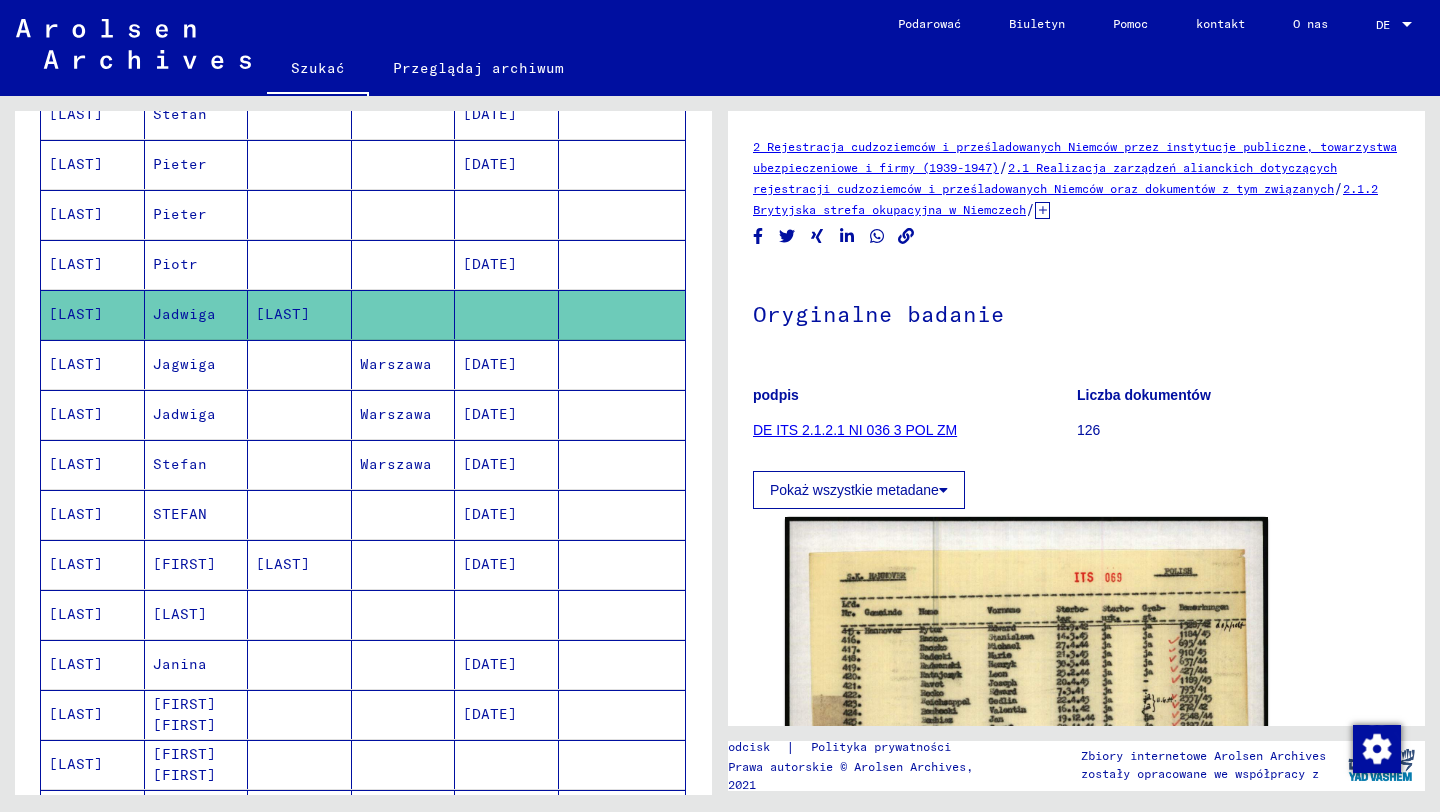 click on "Stefan" at bounding box center (180, 514) 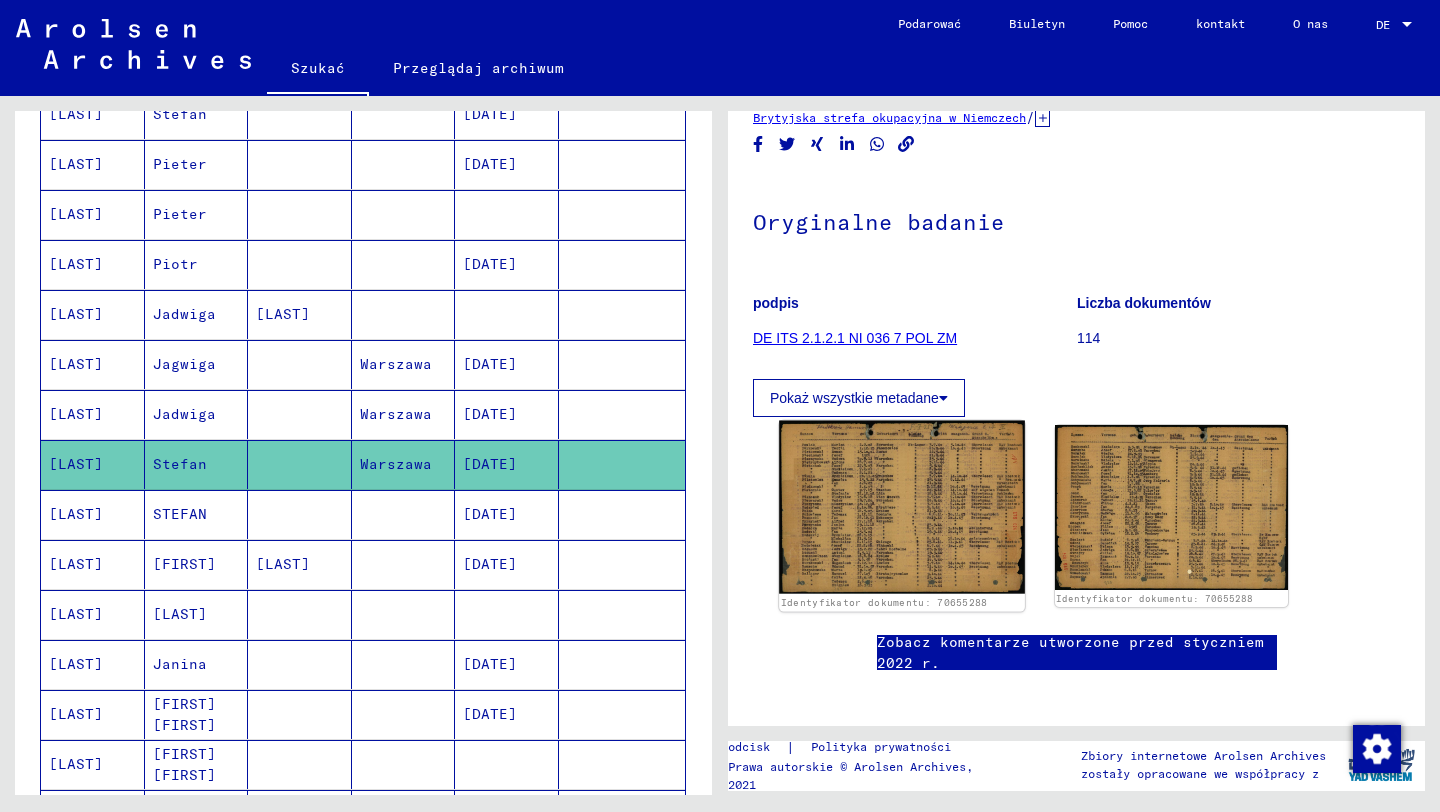 scroll, scrollTop: 95, scrollLeft: 0, axis: vertical 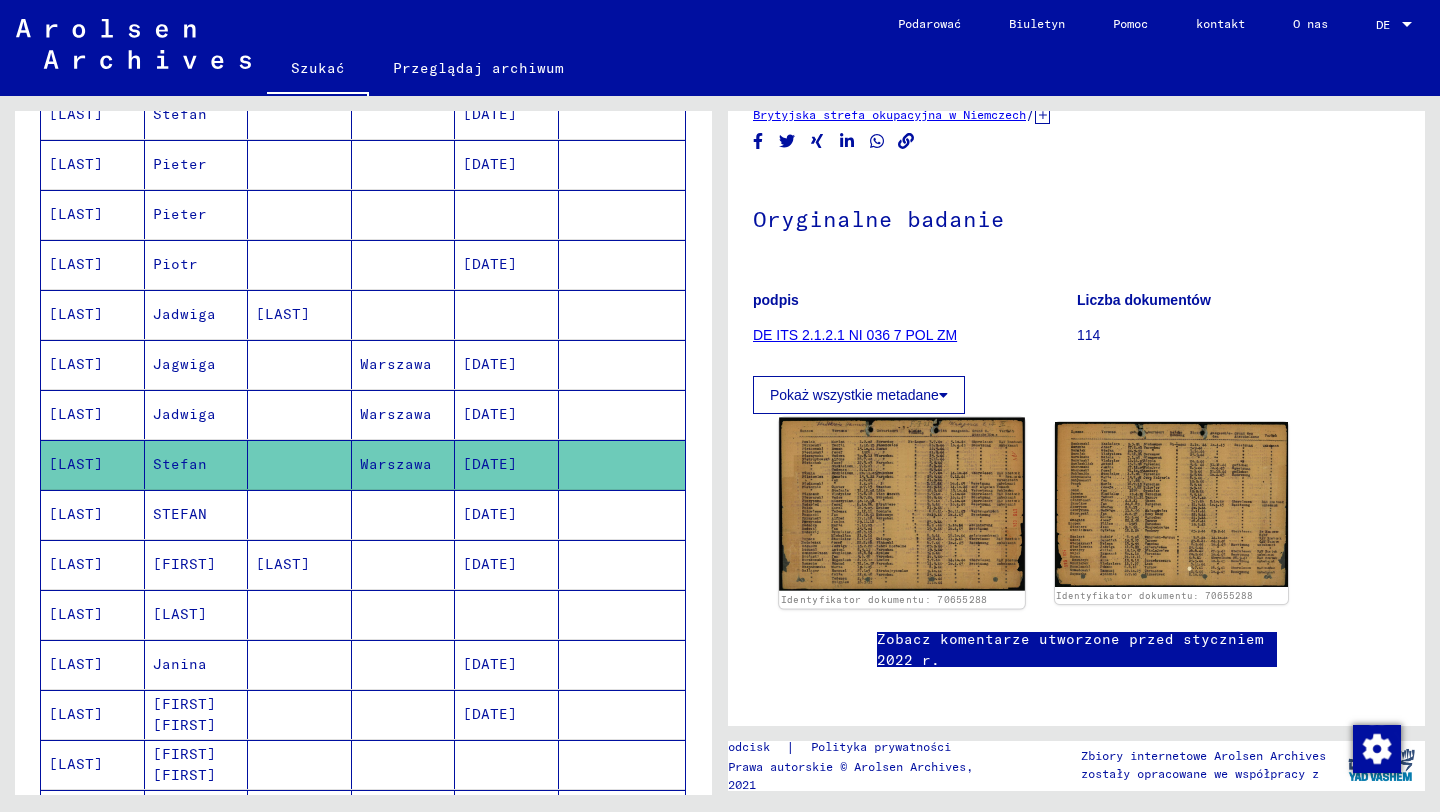 click 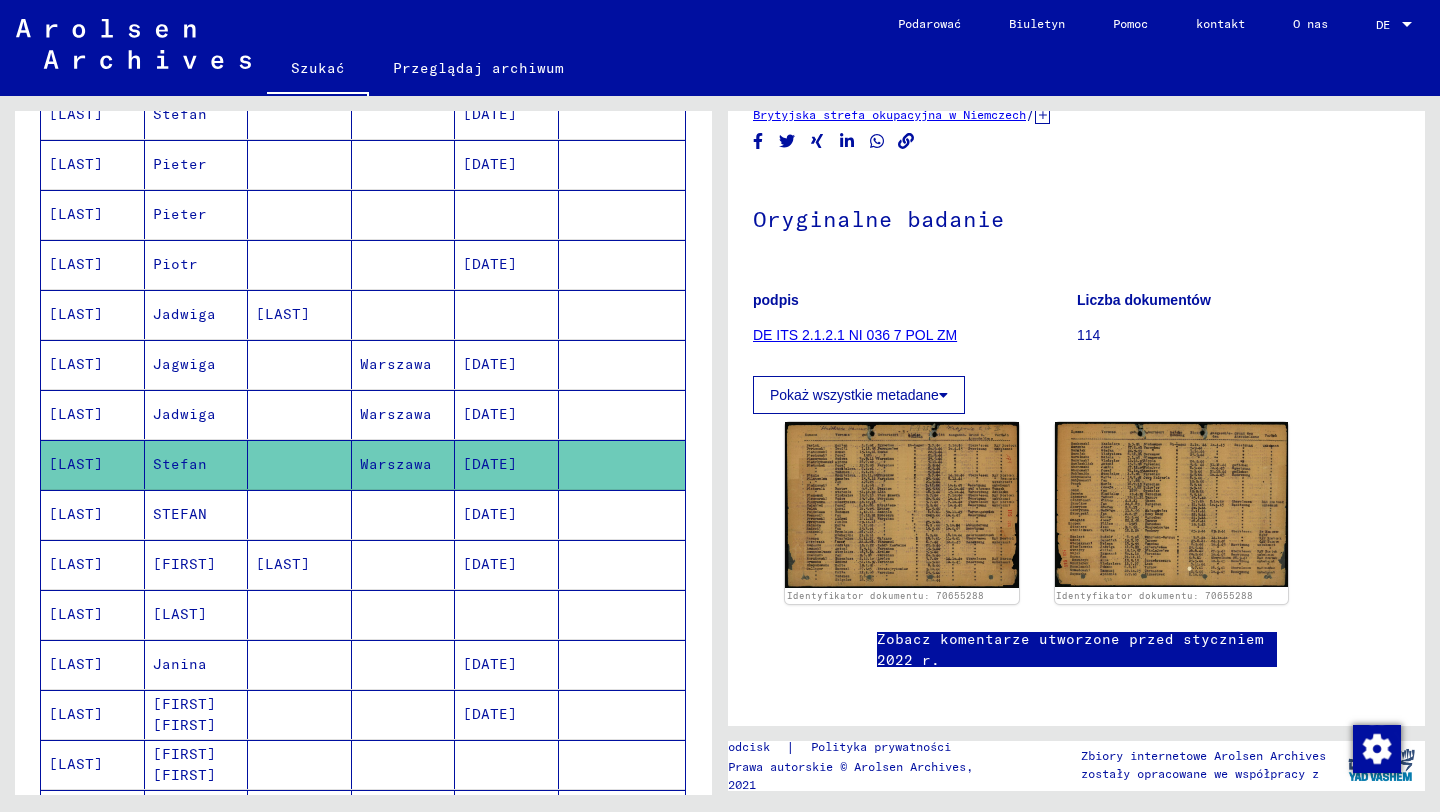 click on "STEFAN" at bounding box center [184, 564] 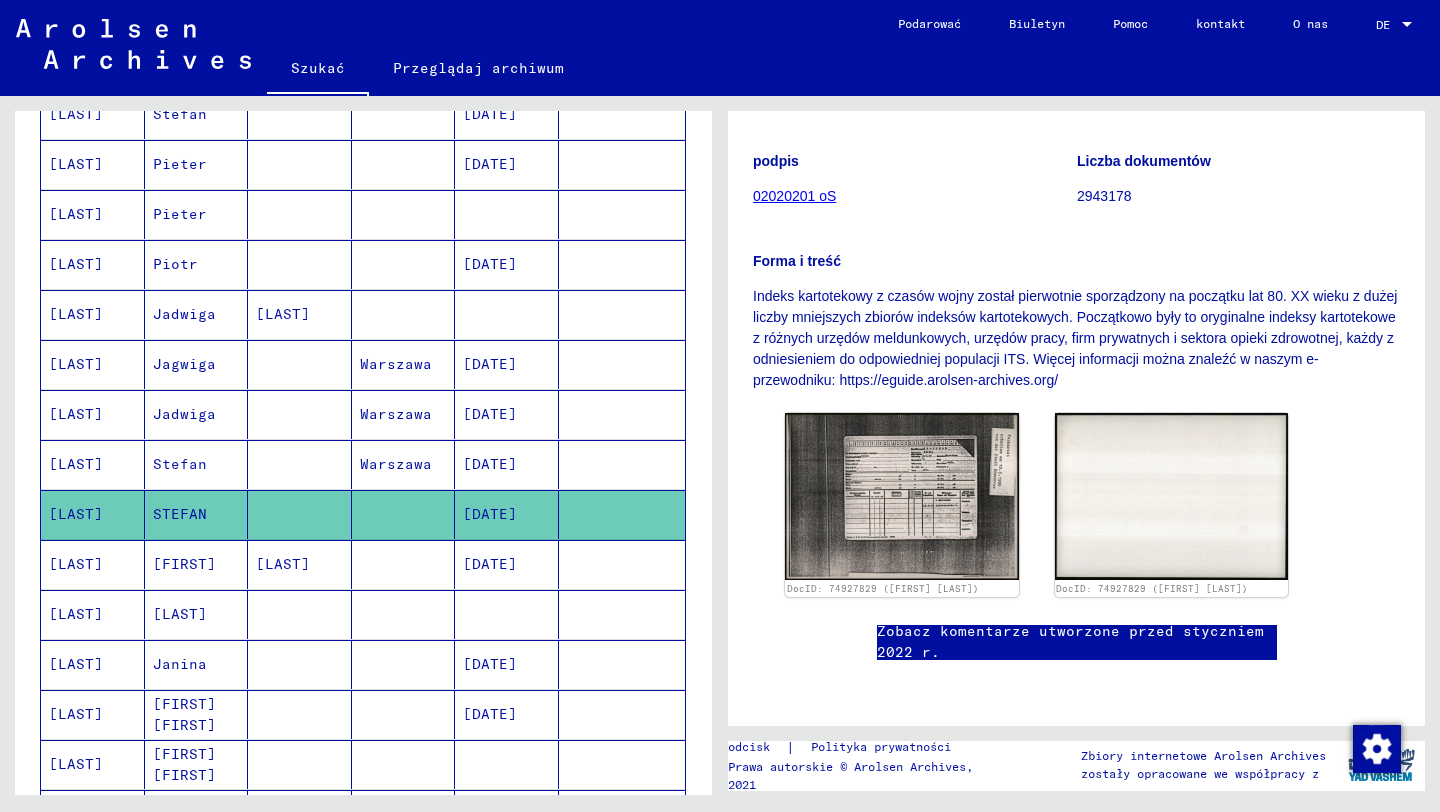 scroll, scrollTop: 360, scrollLeft: 0, axis: vertical 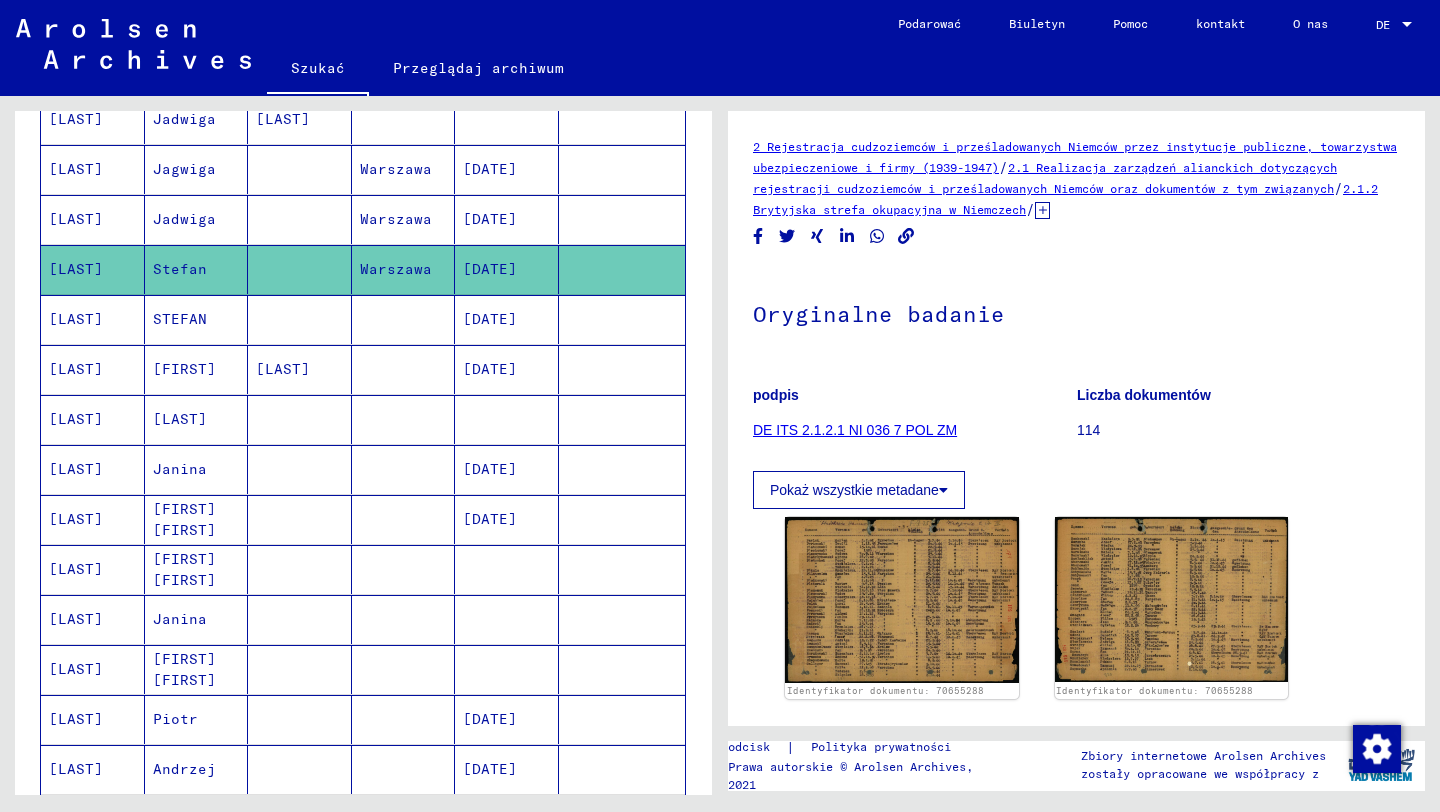click on "Janina" at bounding box center [184, 519] 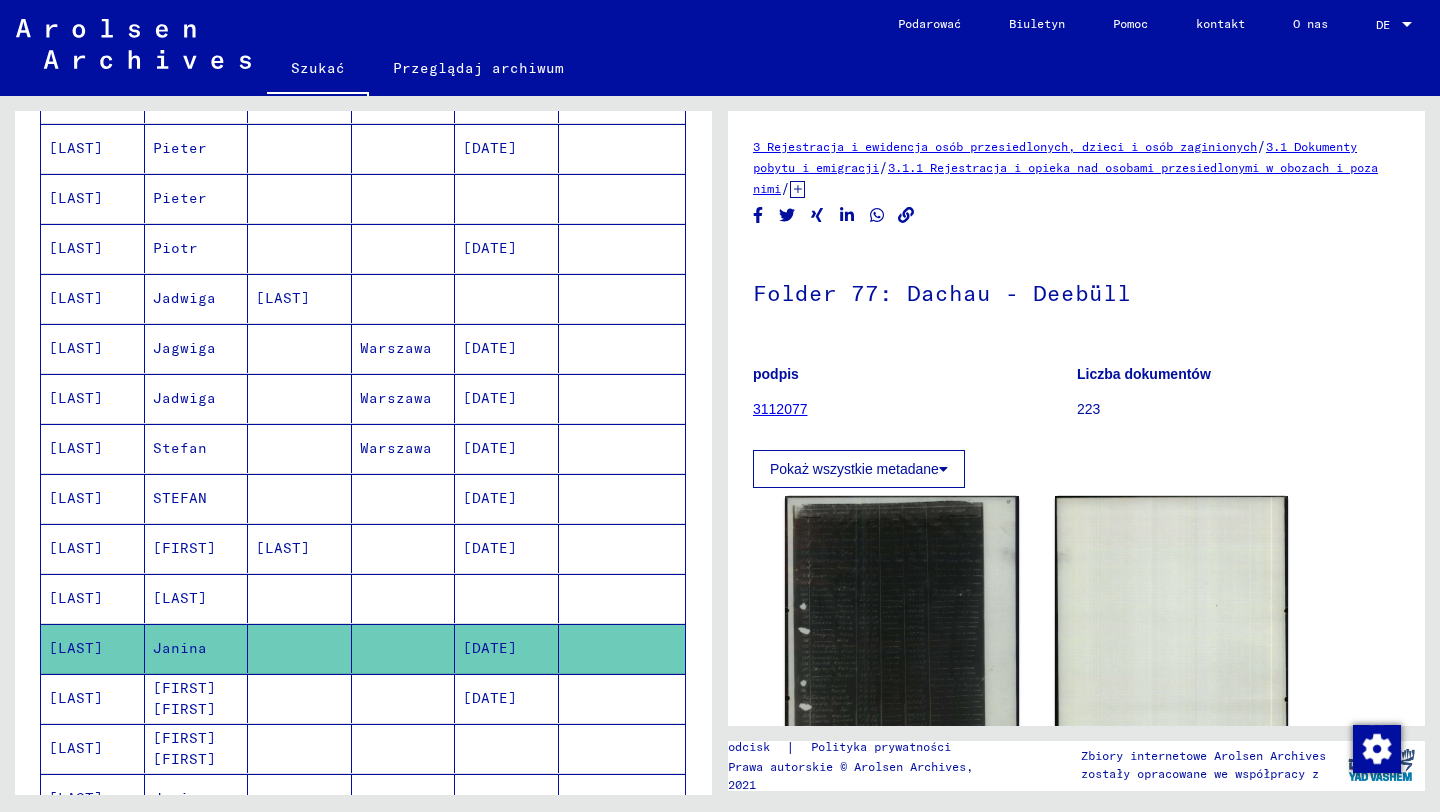 scroll, scrollTop: 0, scrollLeft: 0, axis: both 